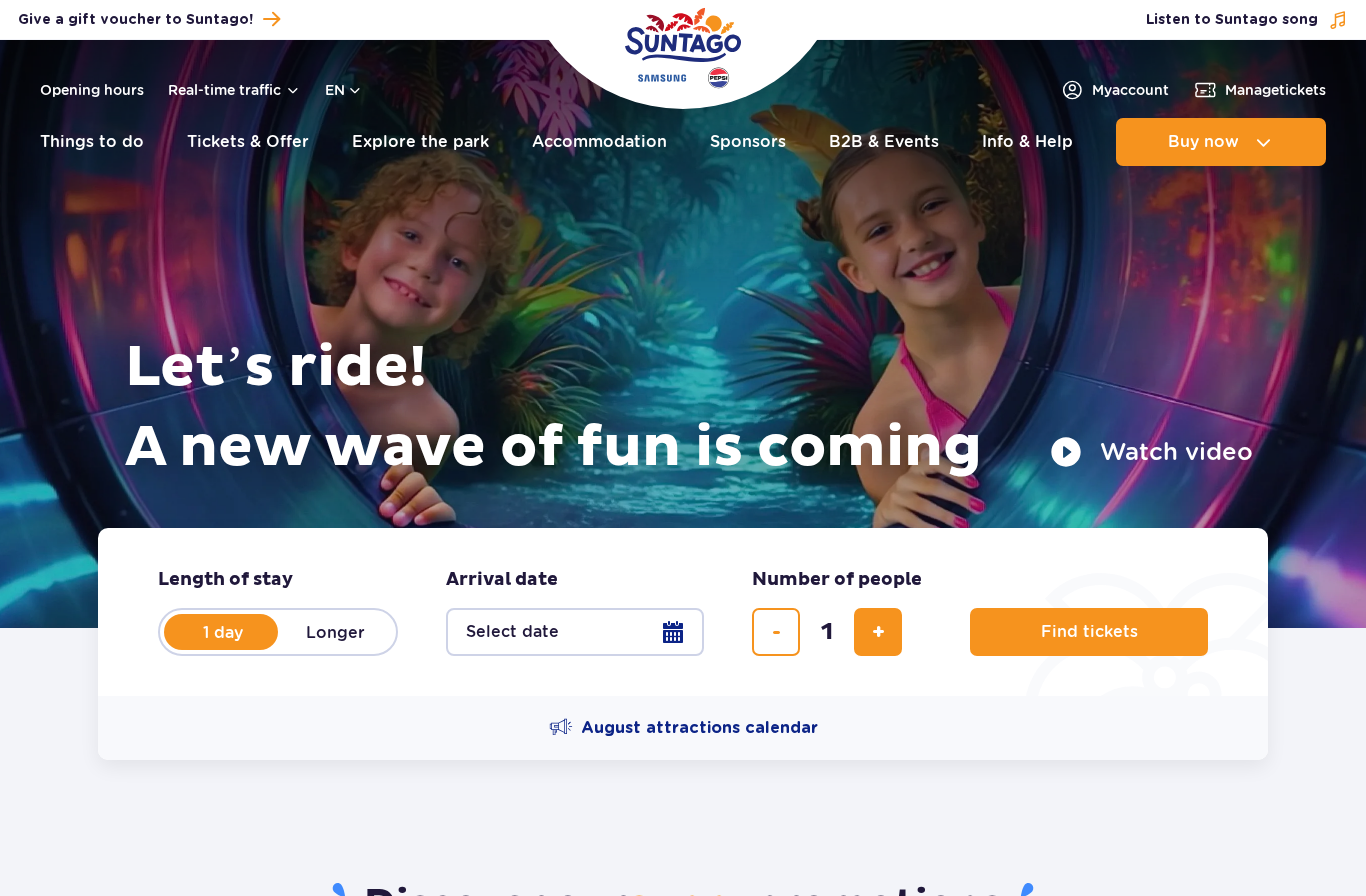 scroll, scrollTop: 0, scrollLeft: 0, axis: both 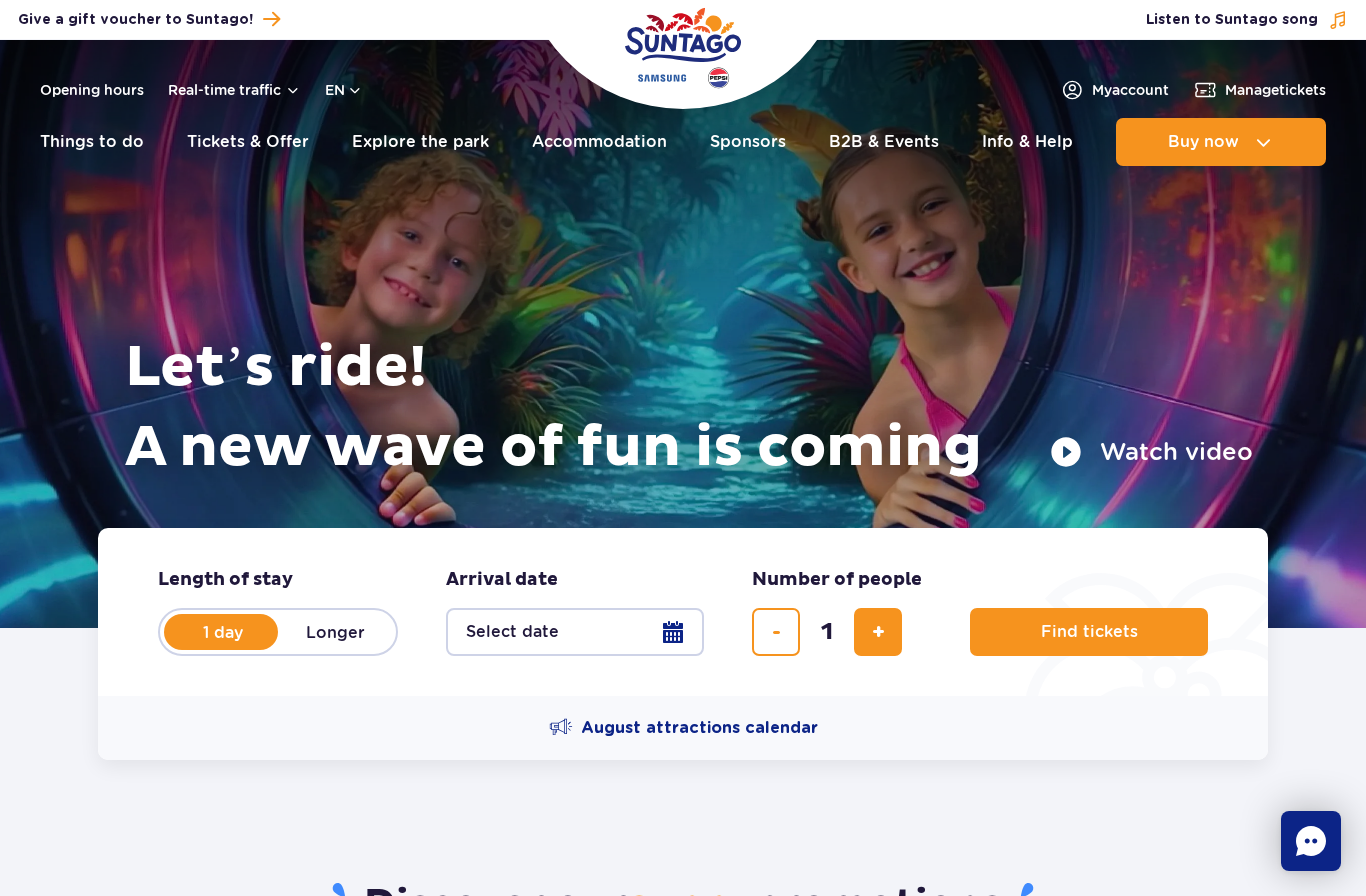 click on "Select date" at bounding box center [575, 632] 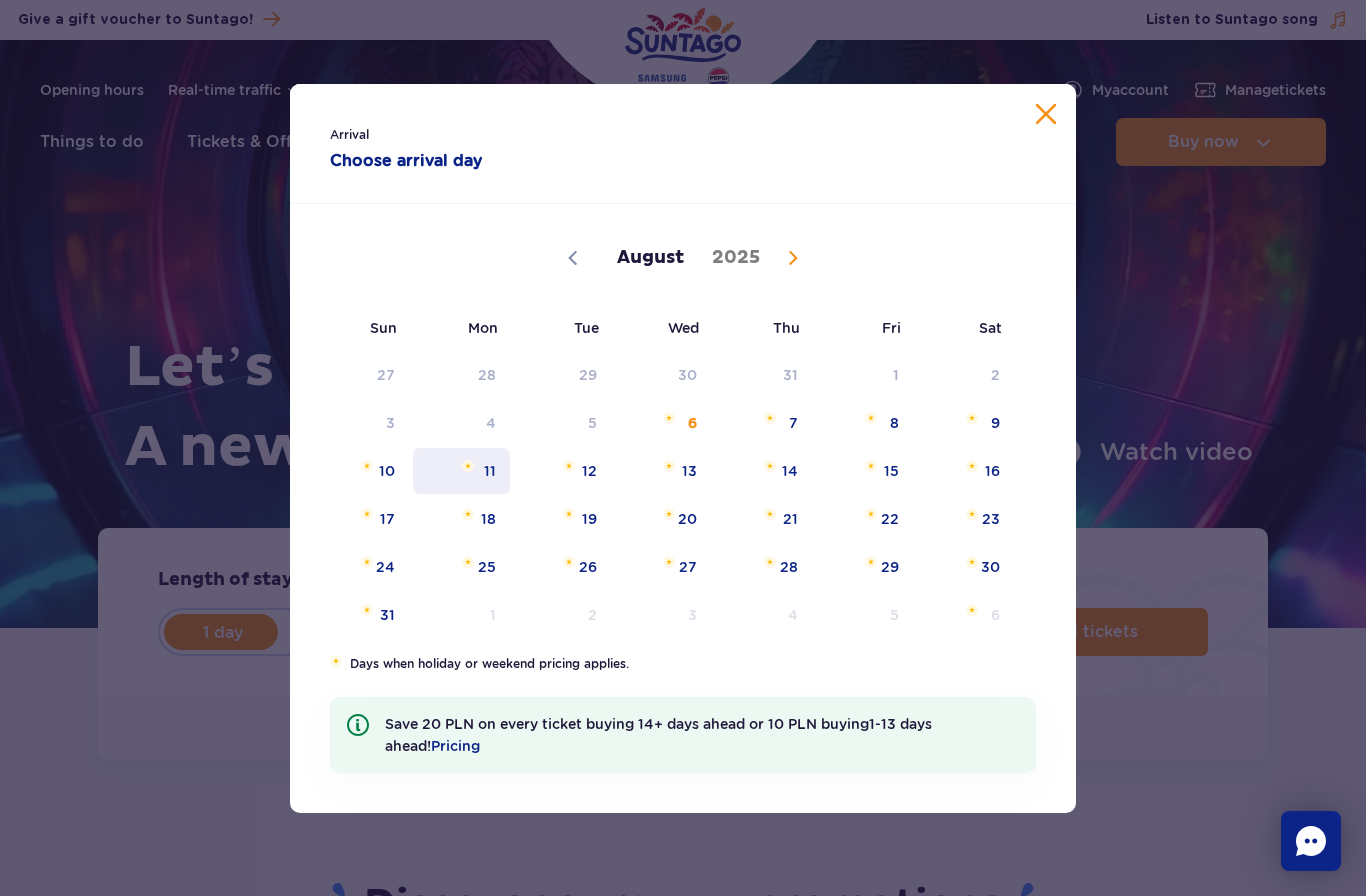 click on "11" at bounding box center [461, 471] 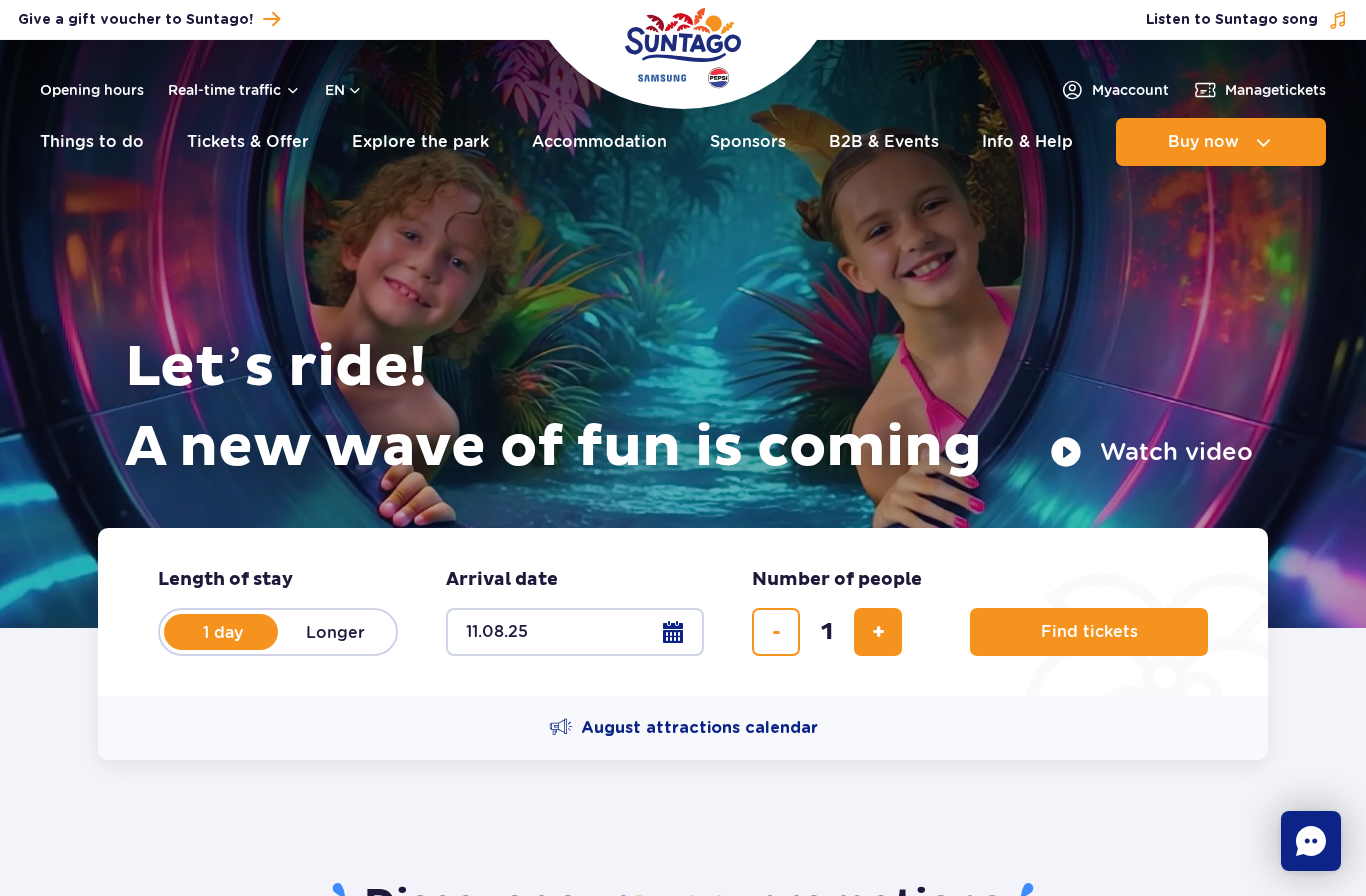 click at bounding box center [878, 632] 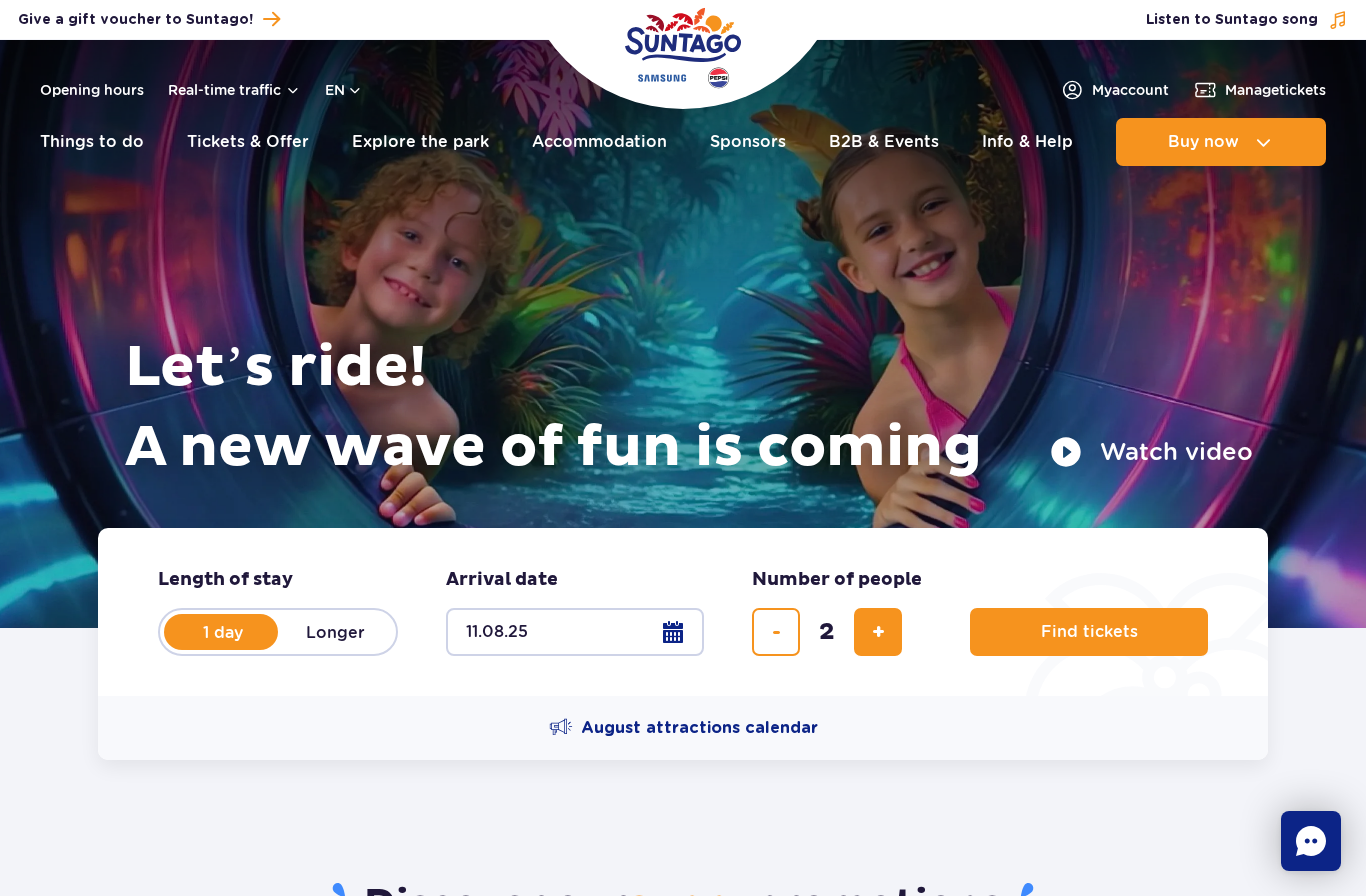 click at bounding box center [878, 632] 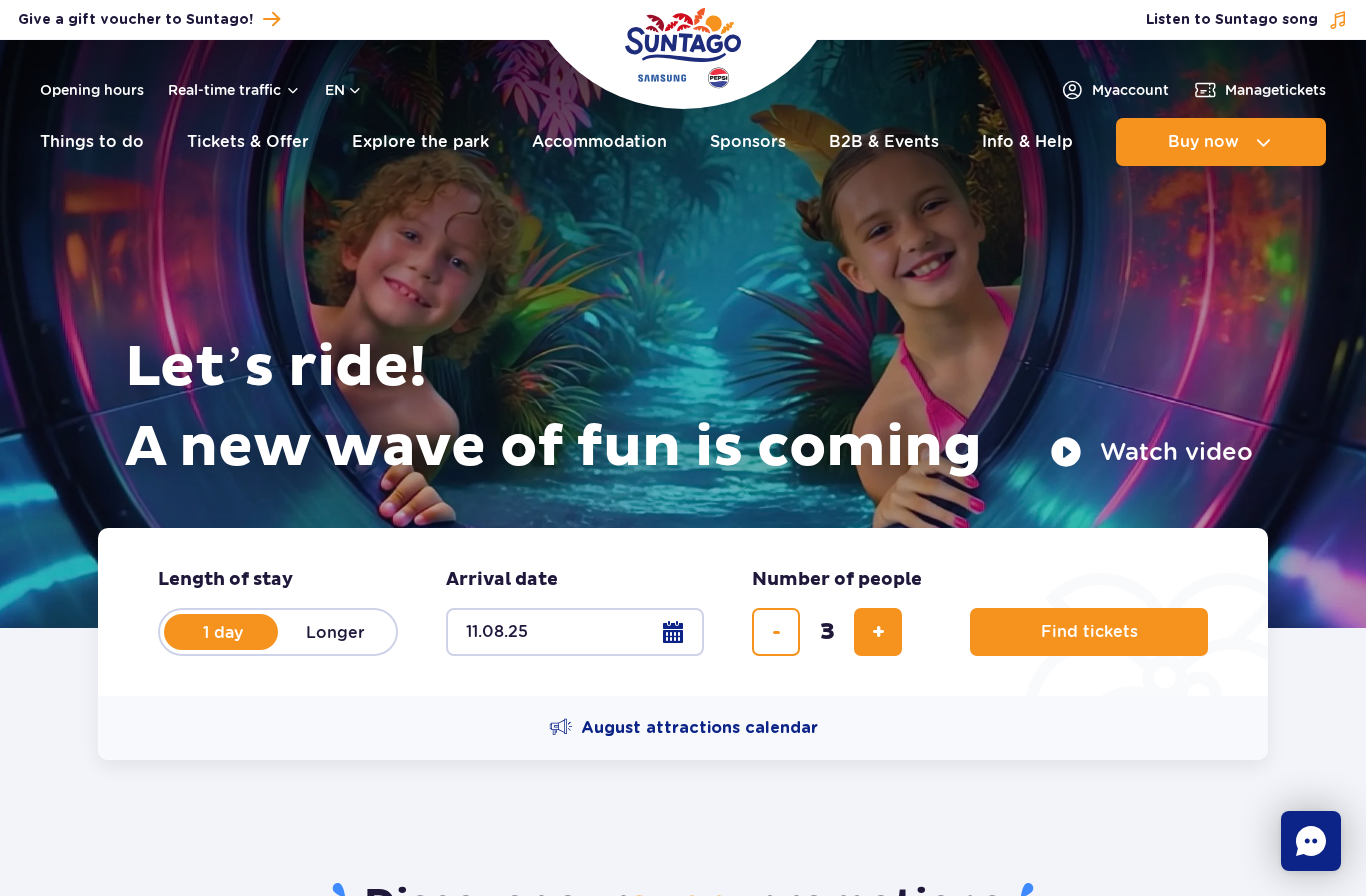 click at bounding box center [878, 632] 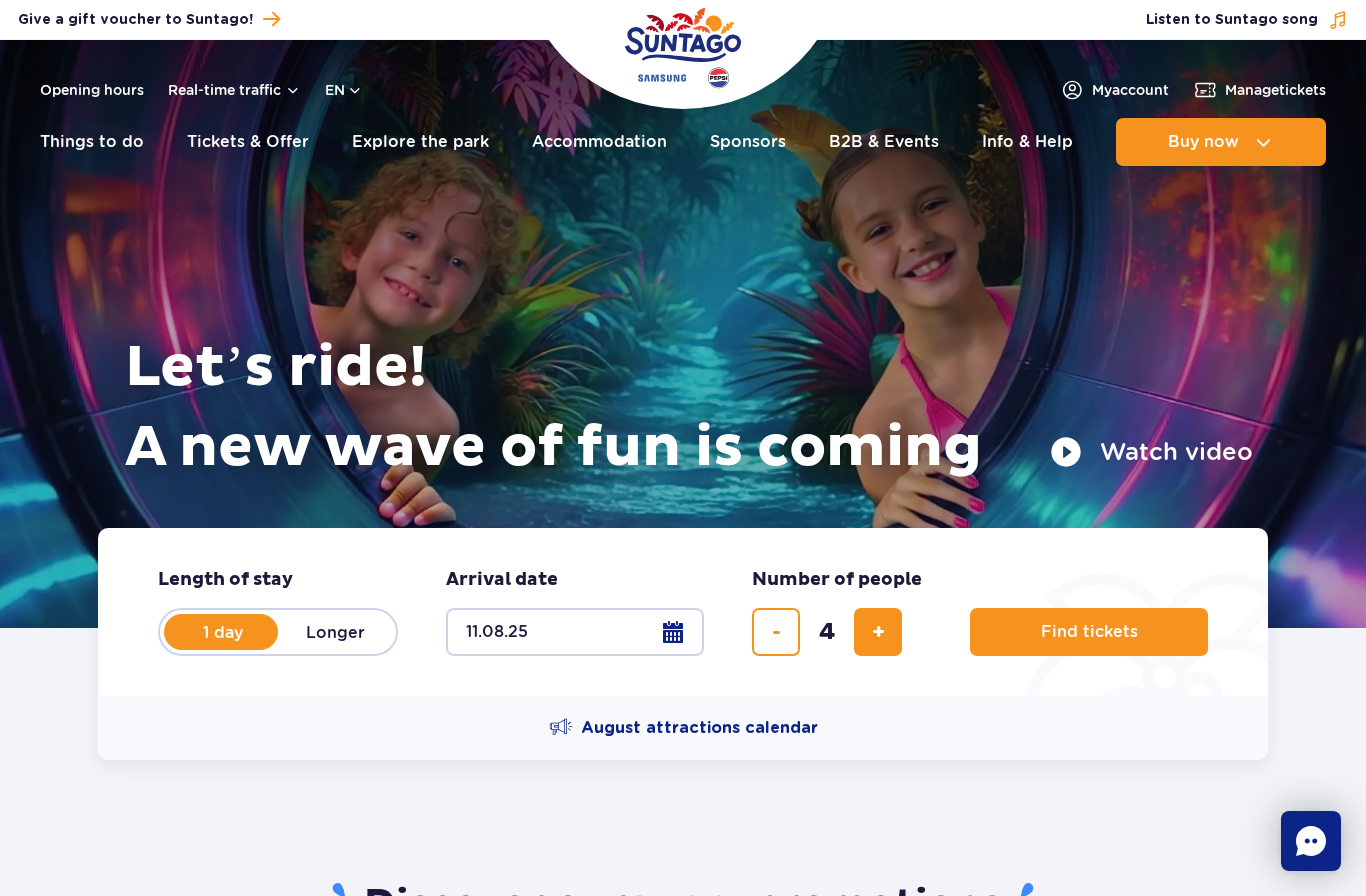 click on "Find tickets" at bounding box center [1089, 632] 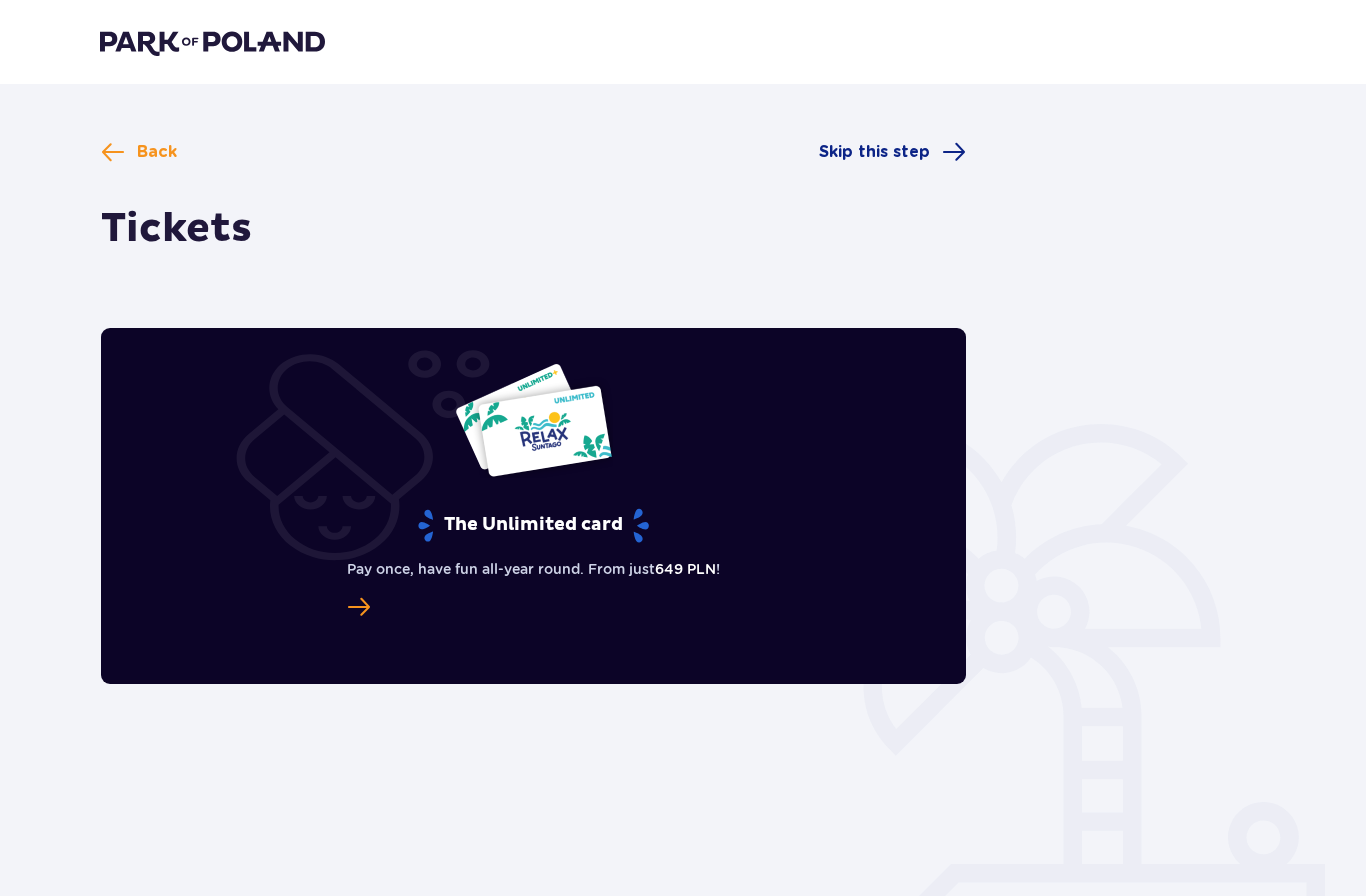 scroll, scrollTop: 0, scrollLeft: 0, axis: both 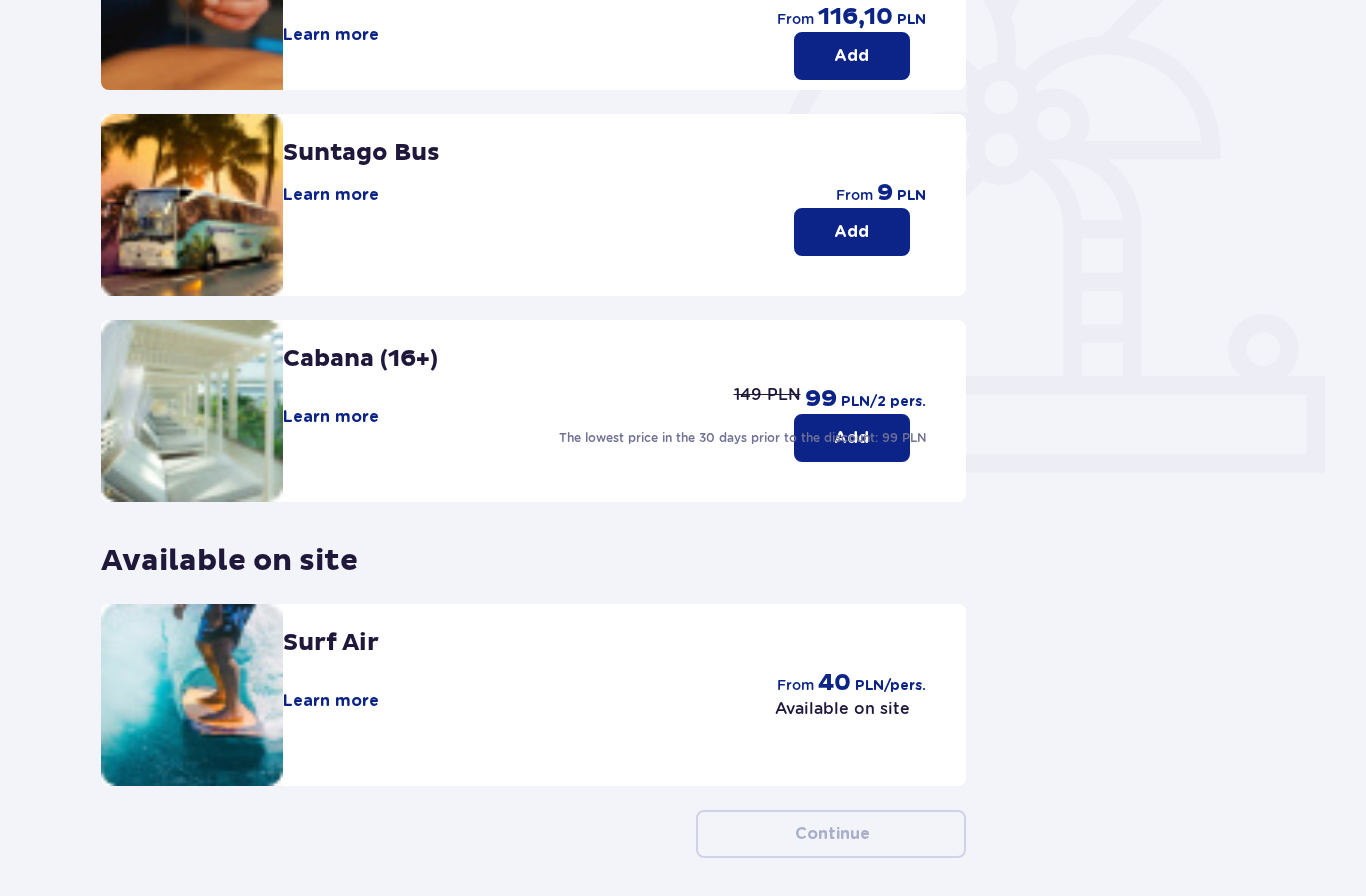 click on "40" at bounding box center (834, 683) 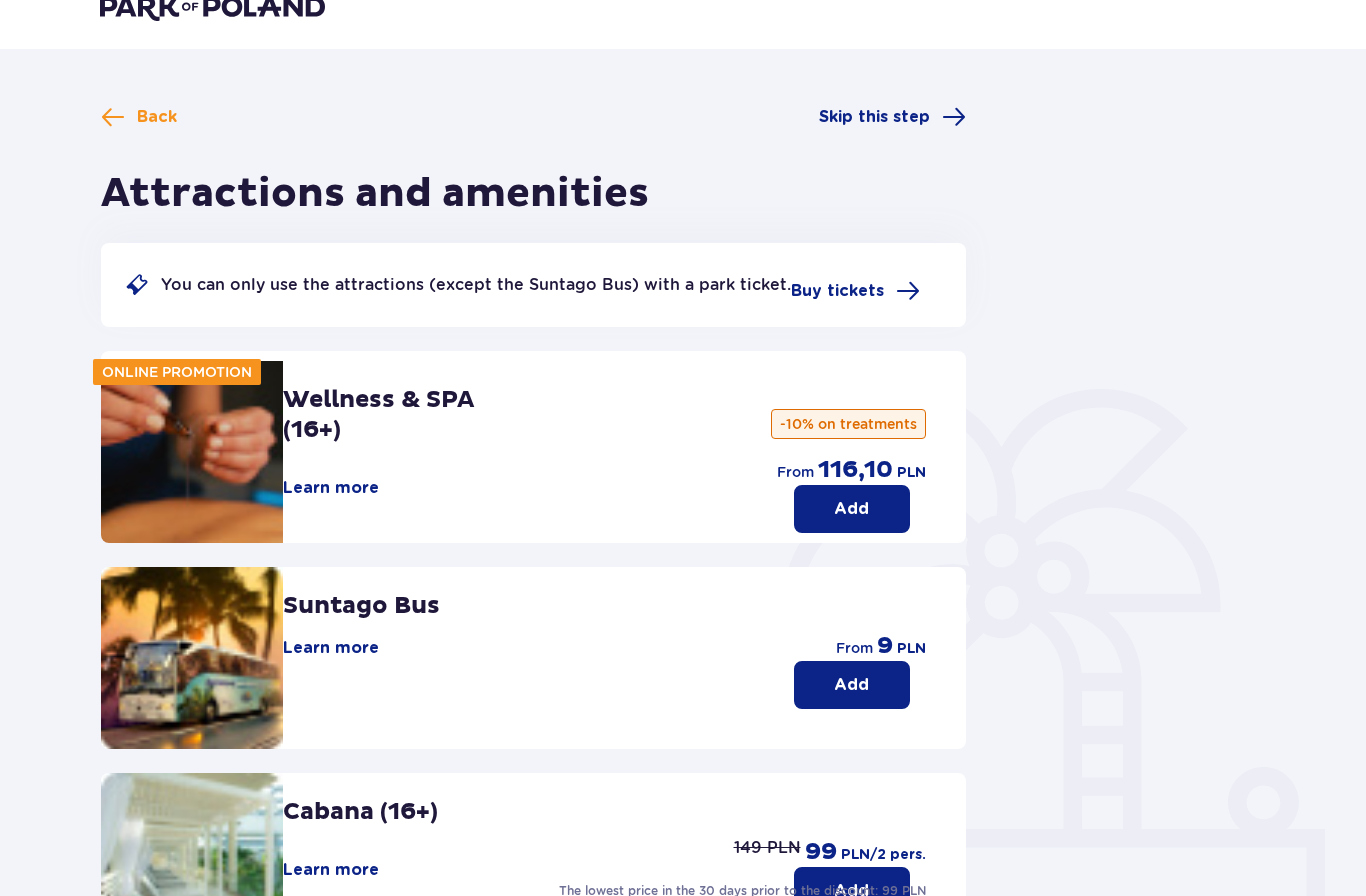 scroll, scrollTop: 0, scrollLeft: 0, axis: both 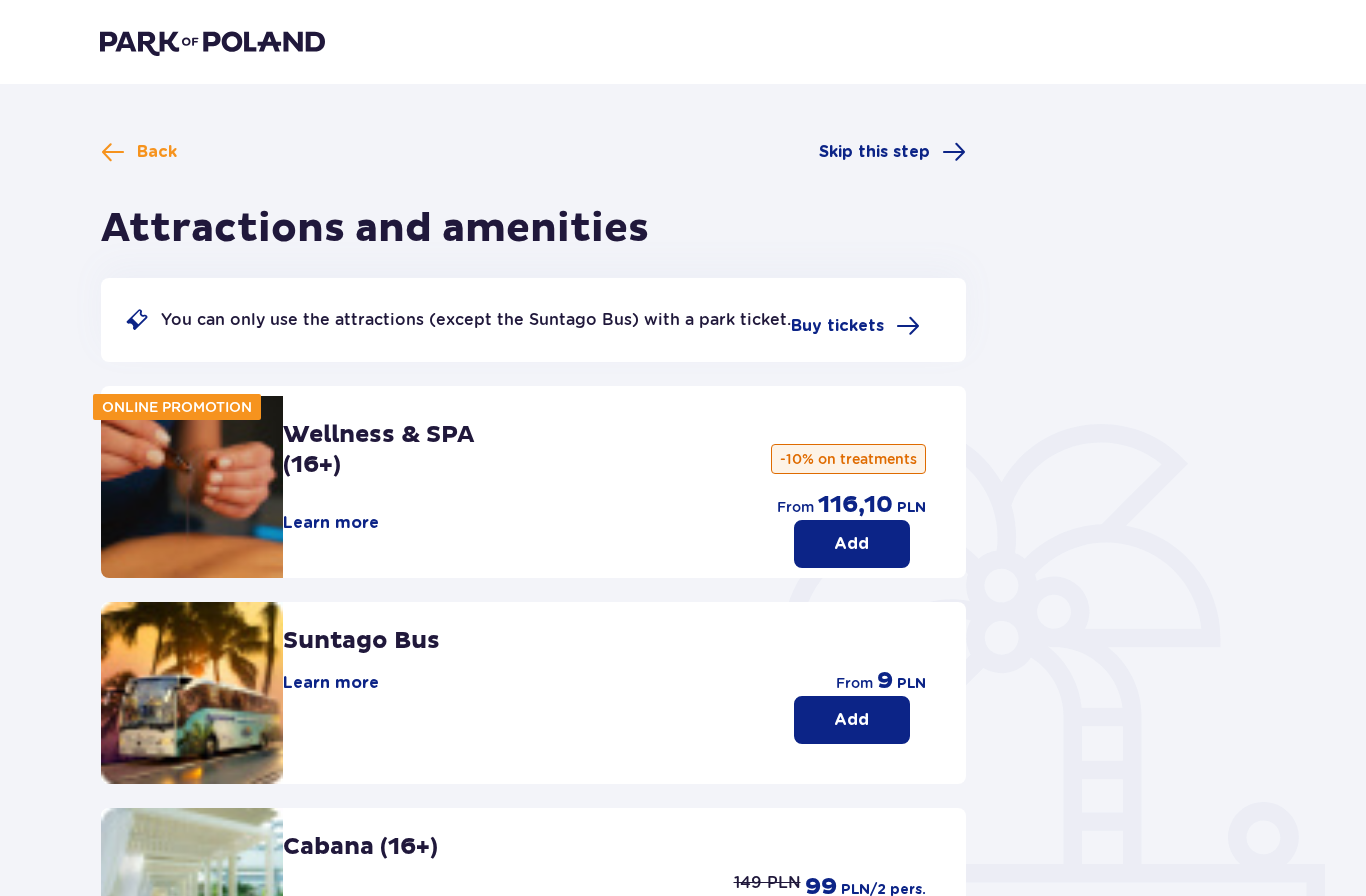 click on "Learn more" at bounding box center [331, 523] 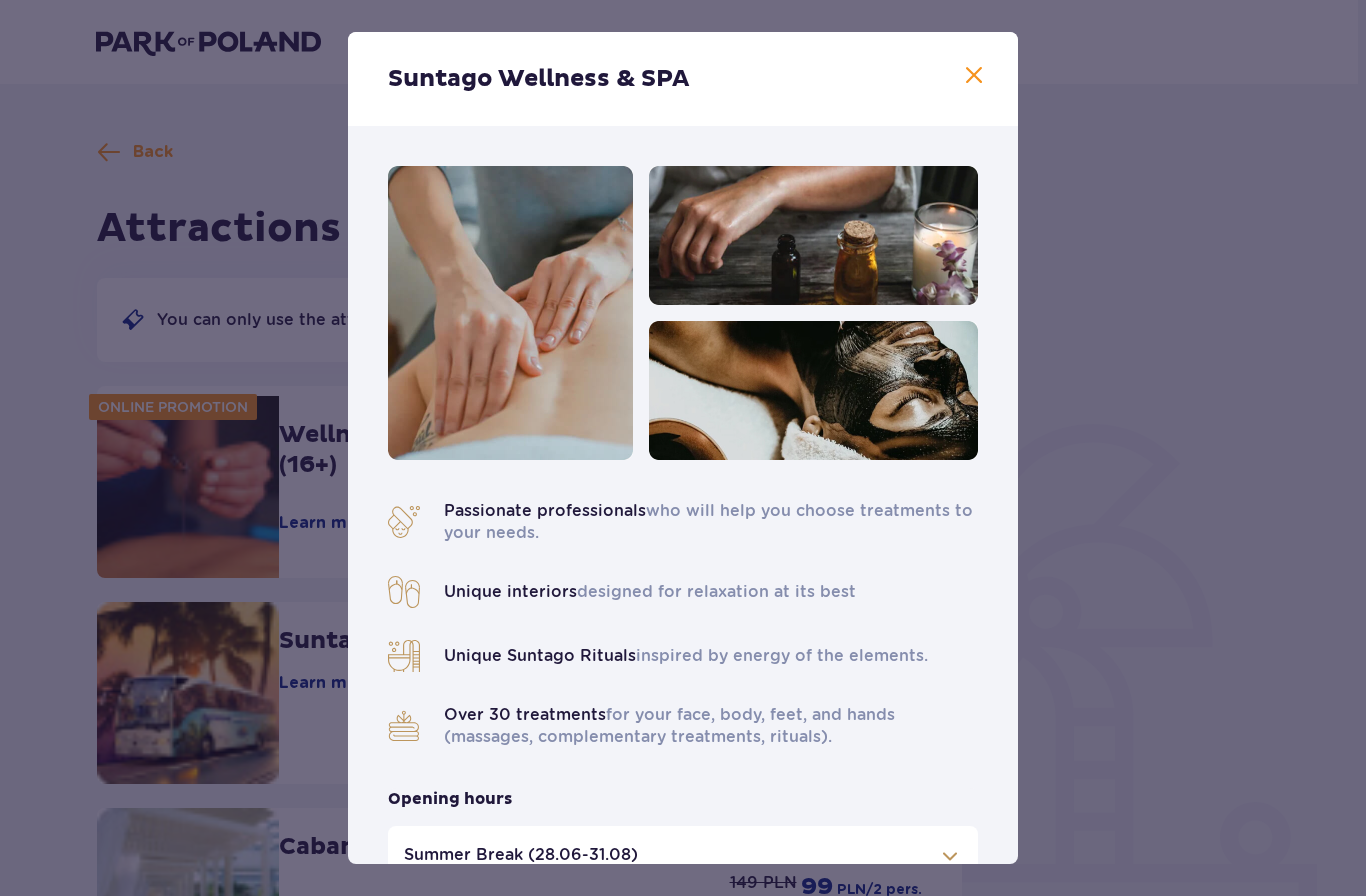 click on "Suntago Wellness & SPA   Passionate professionals  who will help you choose treatments to your needs.   Unique interiors  designed for relaxation at its best   Unique Suntago Rituals  inspired by energy of the elements.    Over 30 treatments  for your face, body, feet, and hands (massages, complementary treatments, rituals). Opening hours Summer Break (28.06-31.08) January - December Halloween (31.10) All Saints' Day (01.11) Independence Day (09.11-11.11) Christmas Break (23.12-01.01) Contraindications for treatments Before booking, please review the contraindications. If any are detected during your visit, our specialists will, if possible, suggest an alternative treatment. See the list of contraindications How to cancel or modify your treatment You can cancel or modify any booking until 7 PM, one day before your treatment. You can change your reservation online or by calling us at 22 464 44 66. See online ticket and services sales regulations" at bounding box center (683, 448) 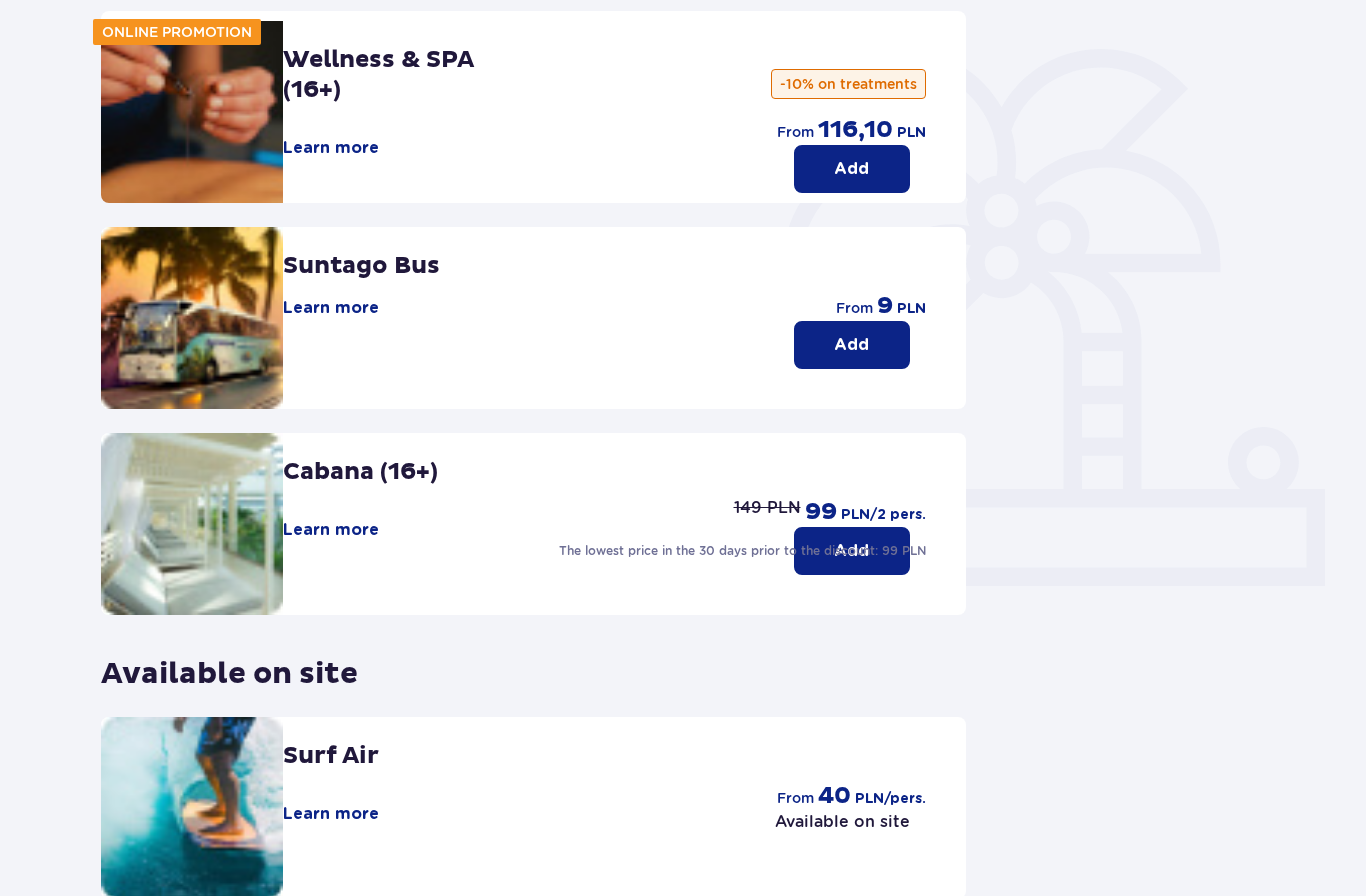 scroll, scrollTop: 367, scrollLeft: 0, axis: vertical 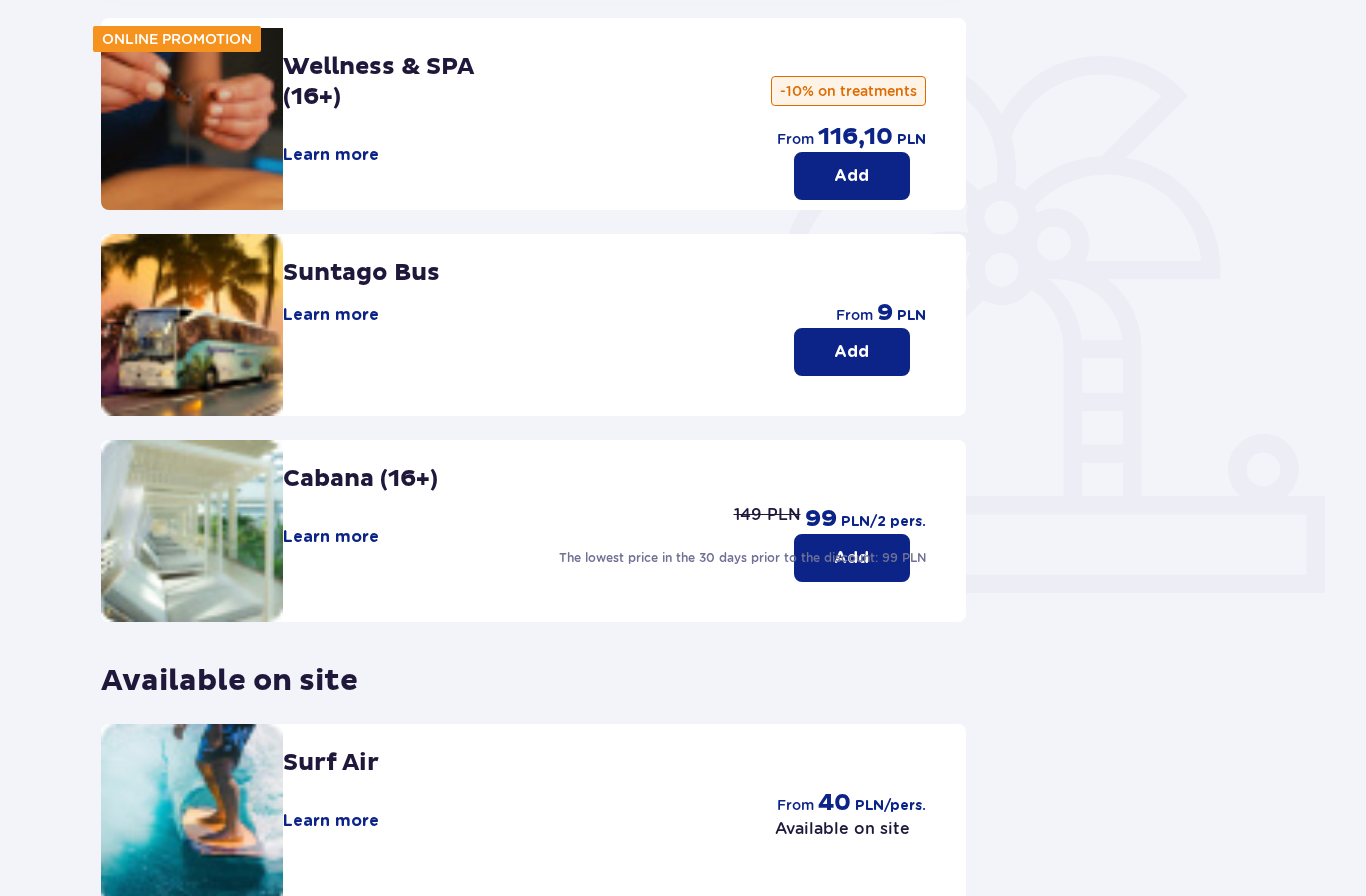 click at bounding box center [192, 532] 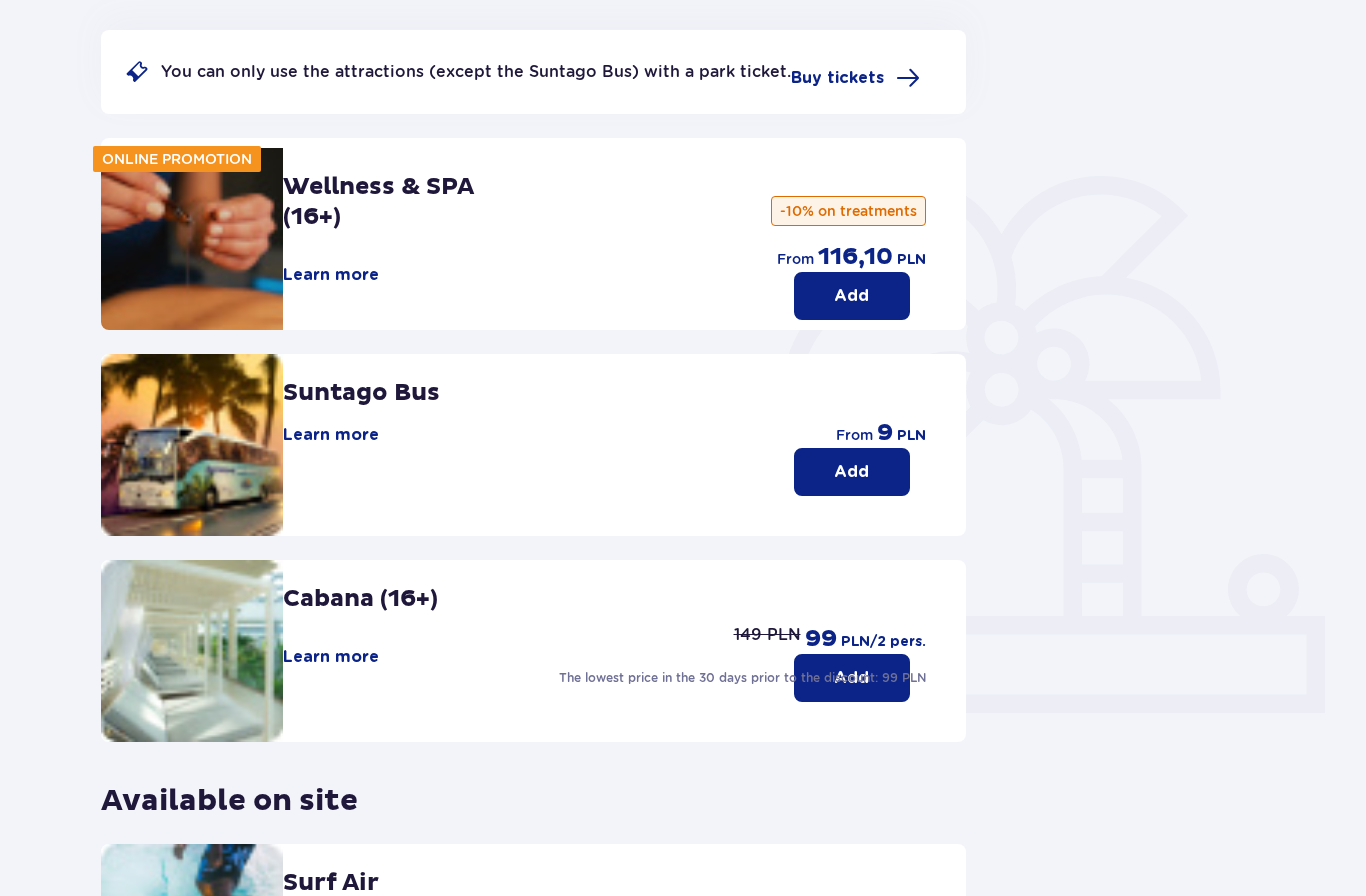 scroll, scrollTop: 0, scrollLeft: 0, axis: both 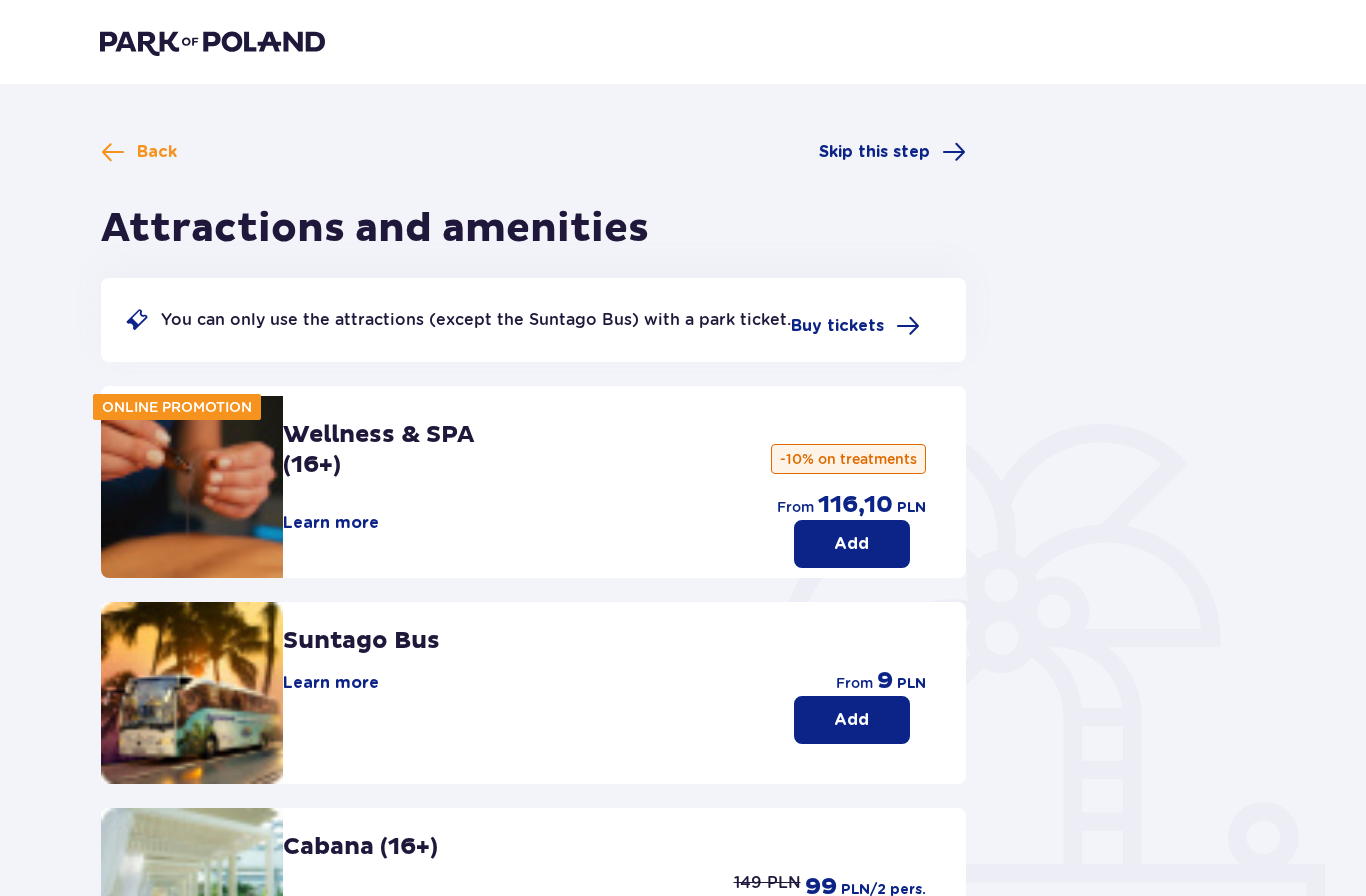 click on "Skip this step" at bounding box center (892, 152) 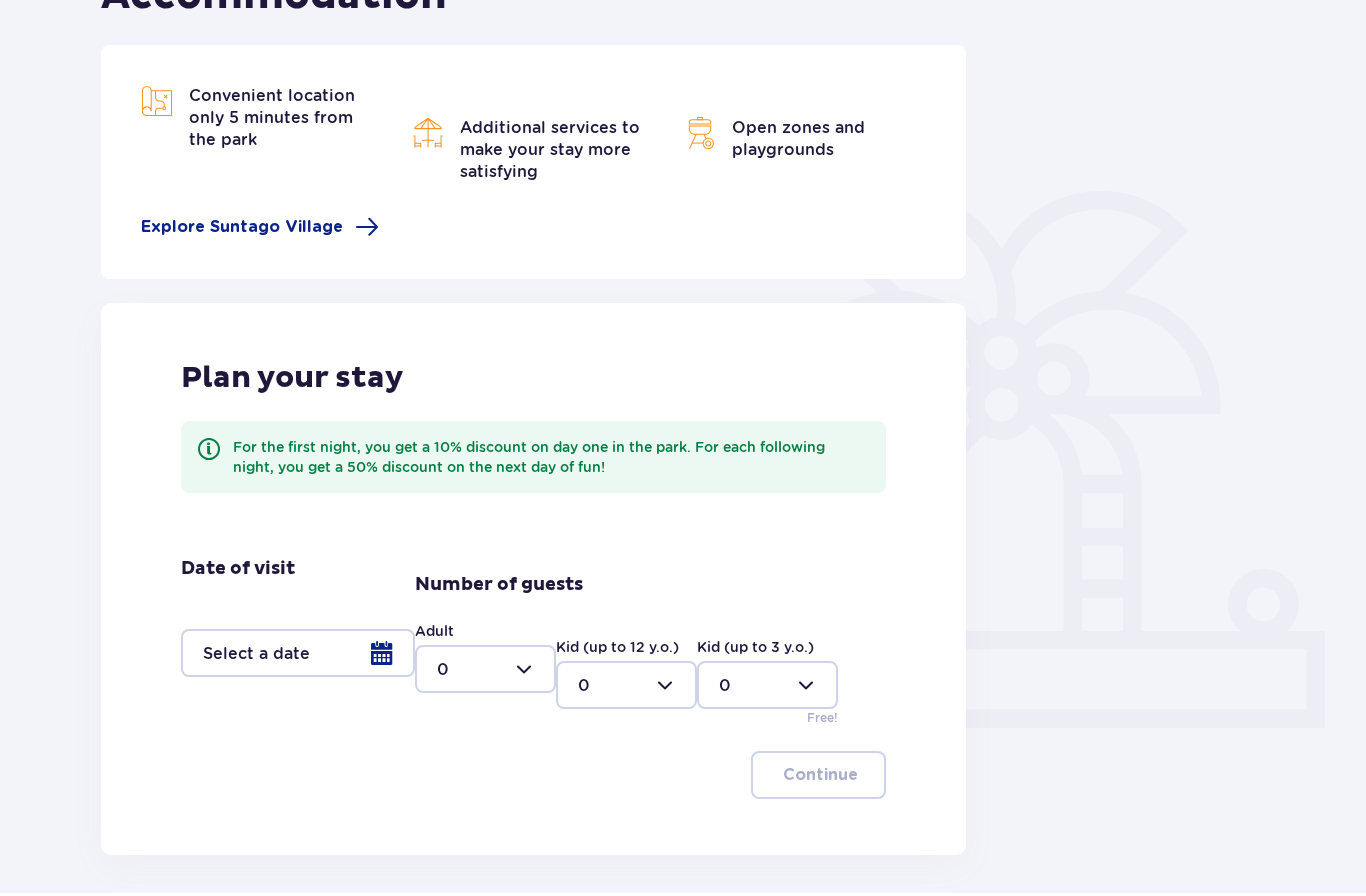 scroll, scrollTop: 312, scrollLeft: 0, axis: vertical 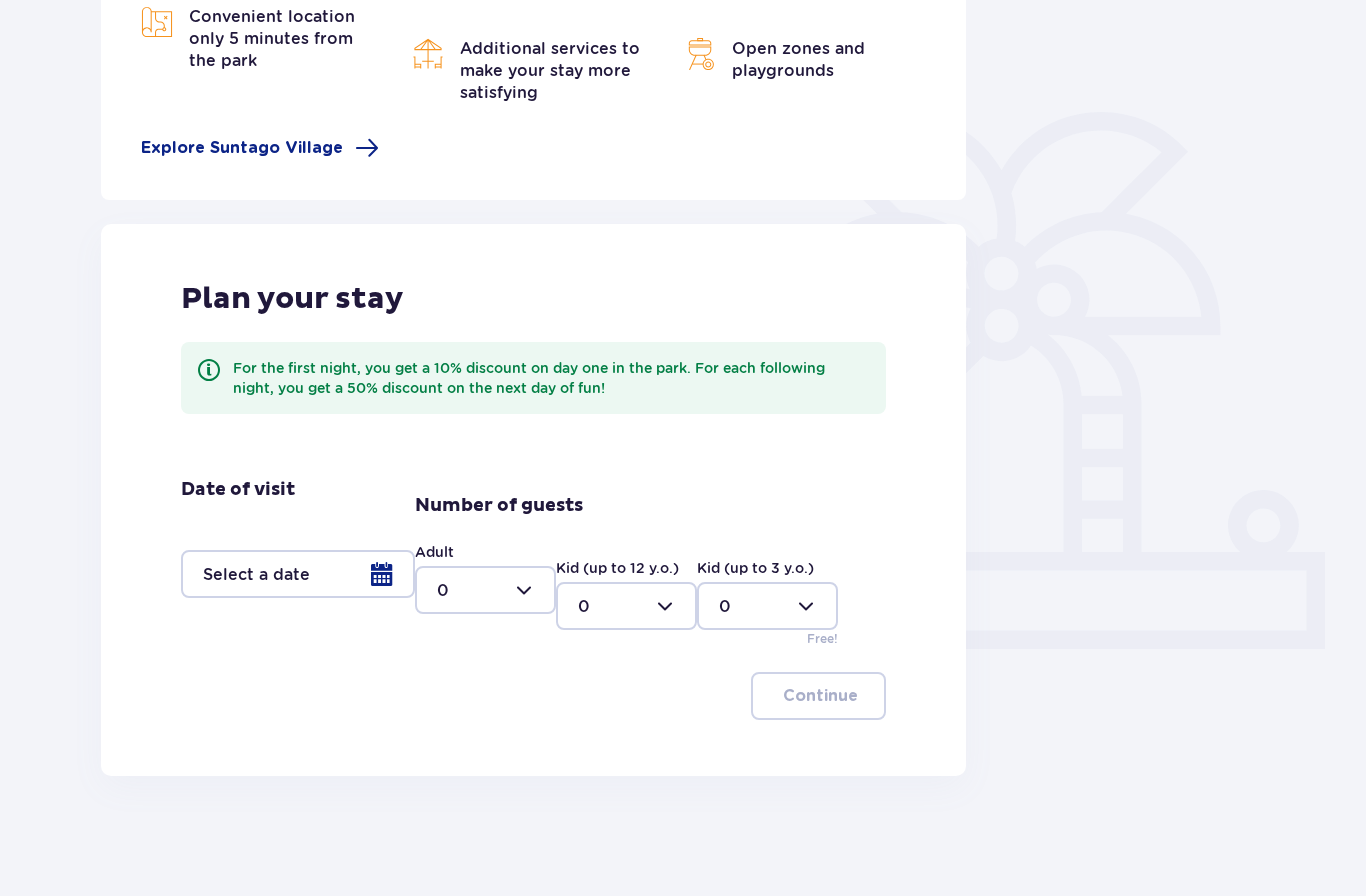 click at bounding box center [298, 574] 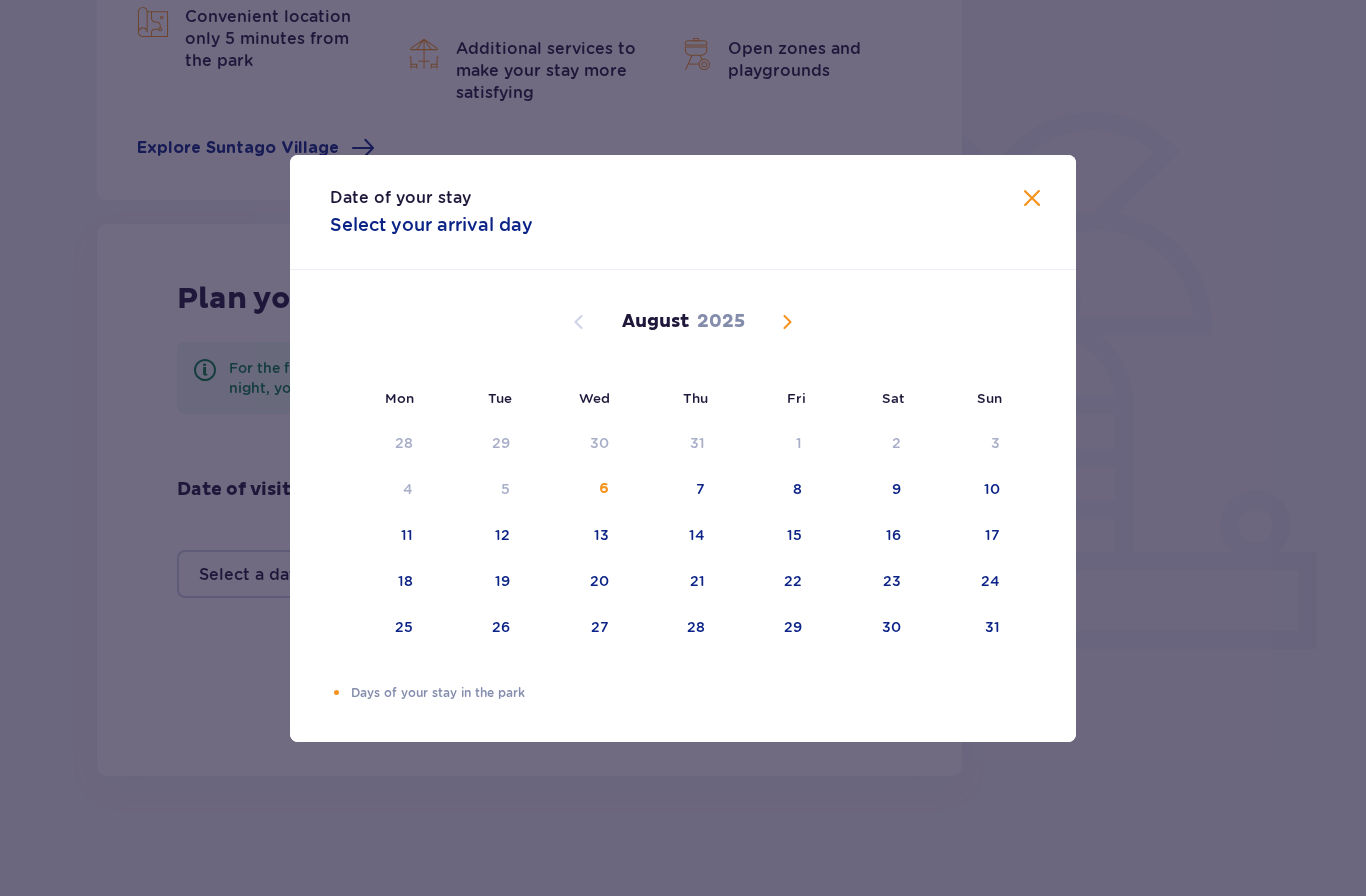 click on "11" at bounding box center (407, 535) 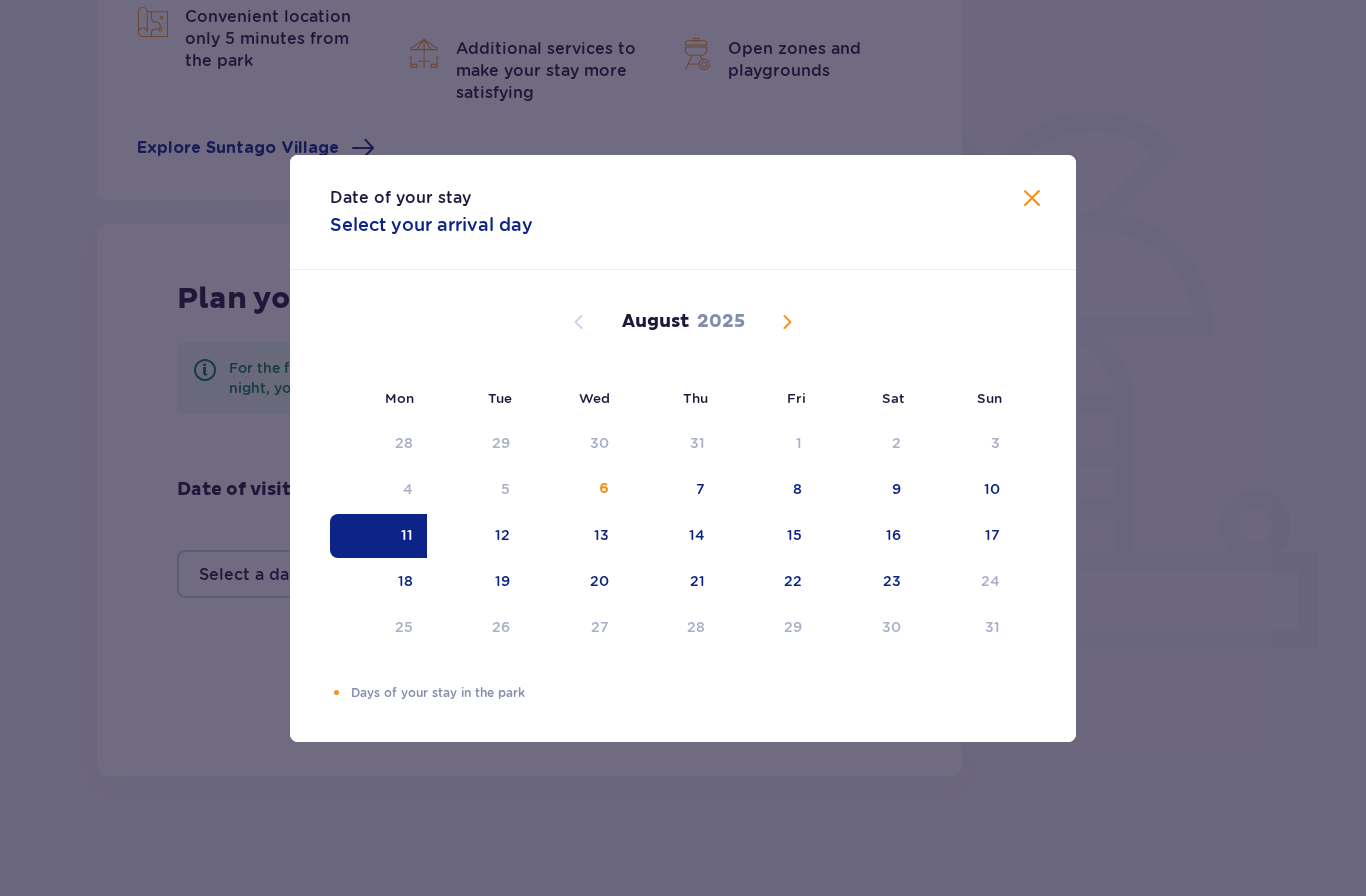 click on "11" at bounding box center (378, 536) 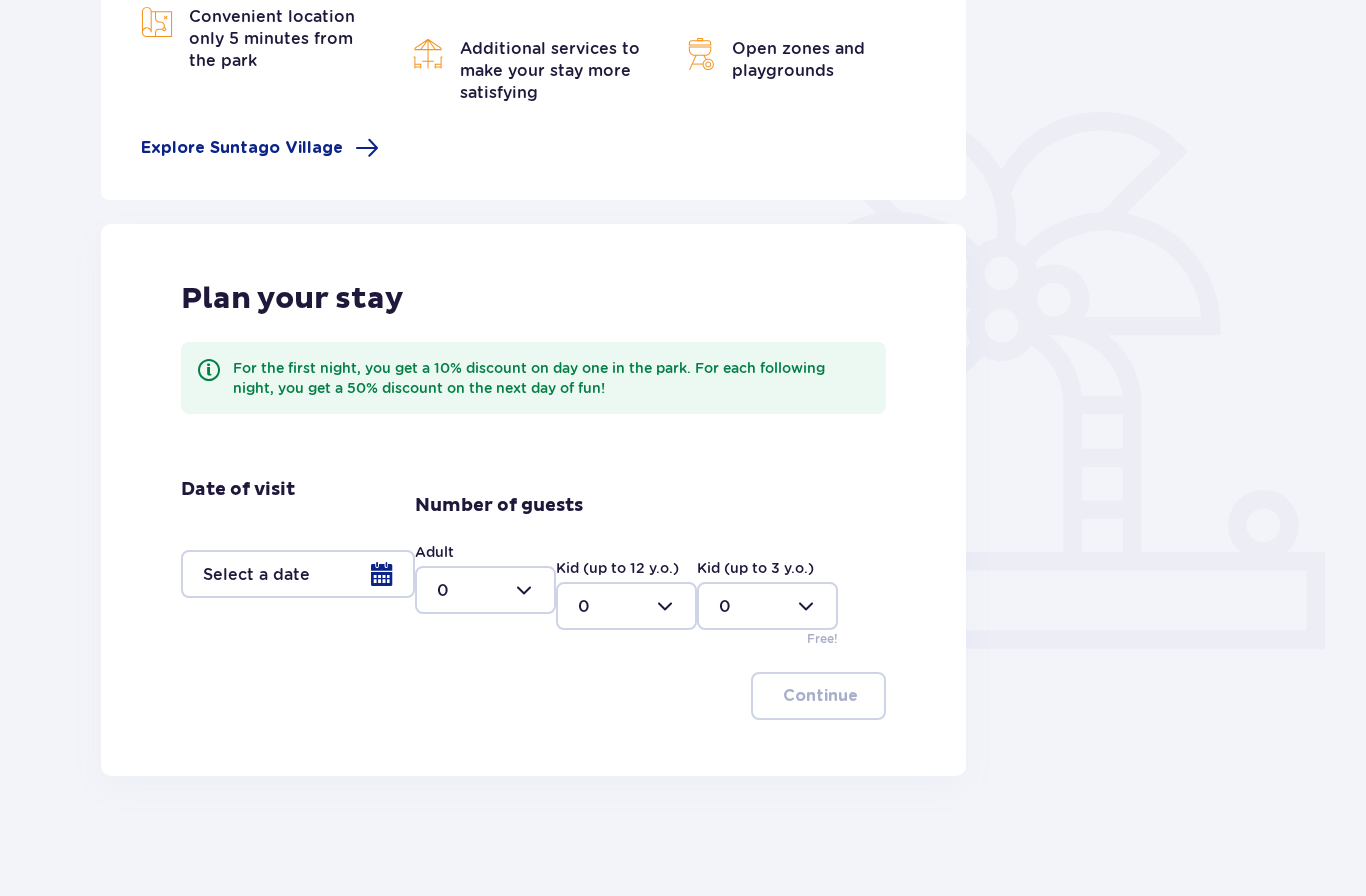 click at bounding box center [298, 574] 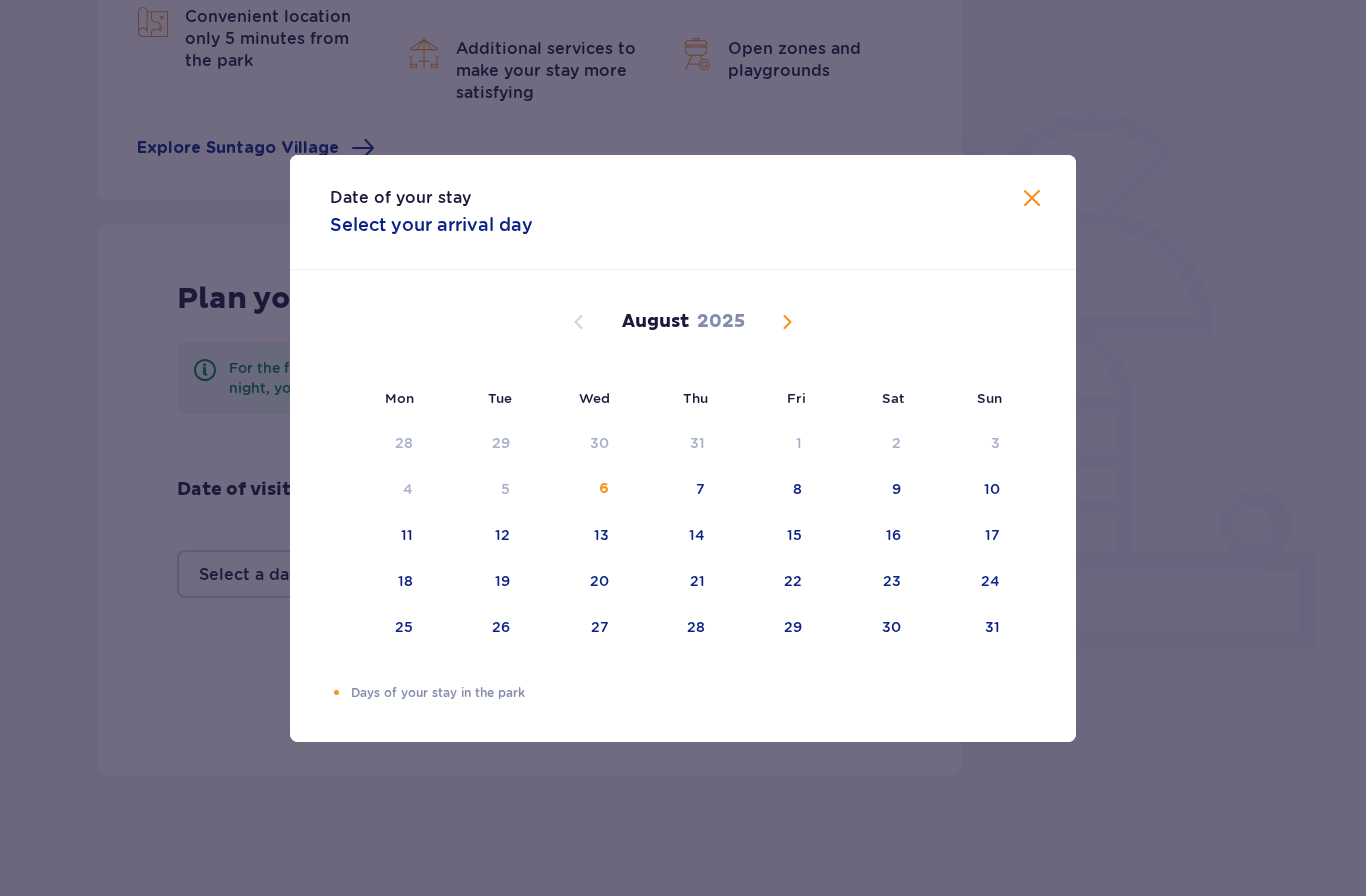 click on "11" at bounding box center (378, 536) 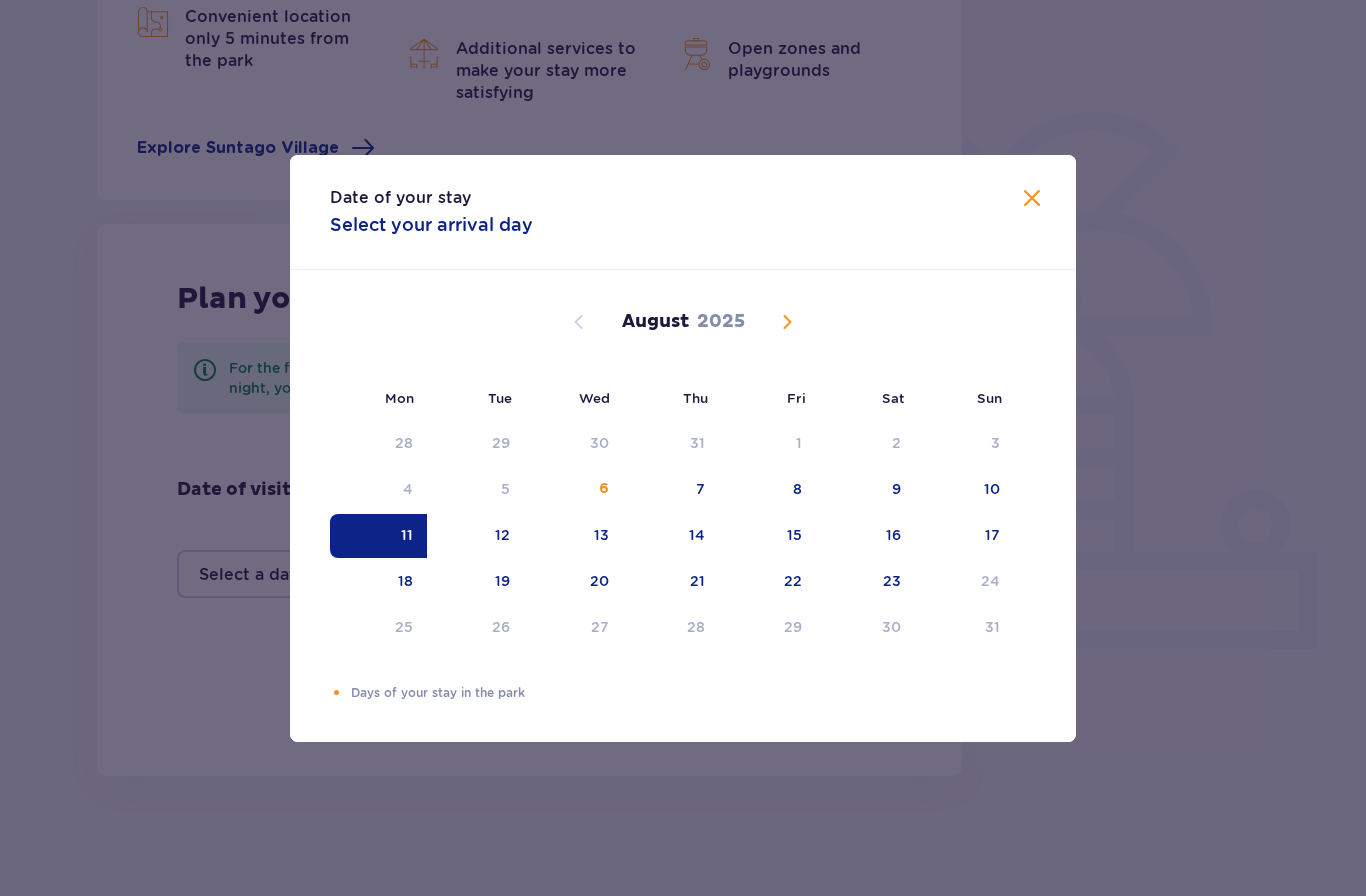 click on "11" at bounding box center [378, 536] 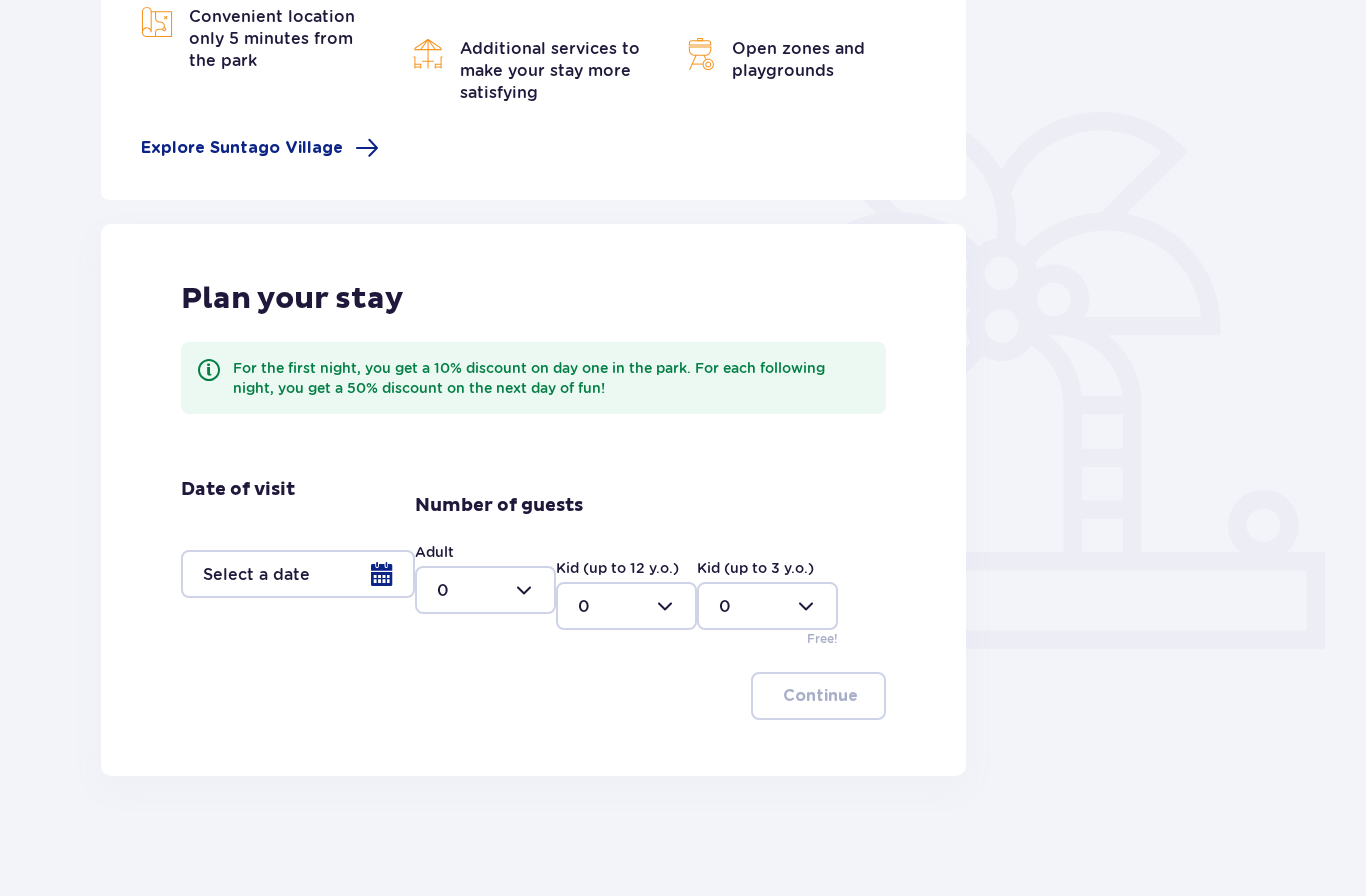 click at bounding box center (485, 590) 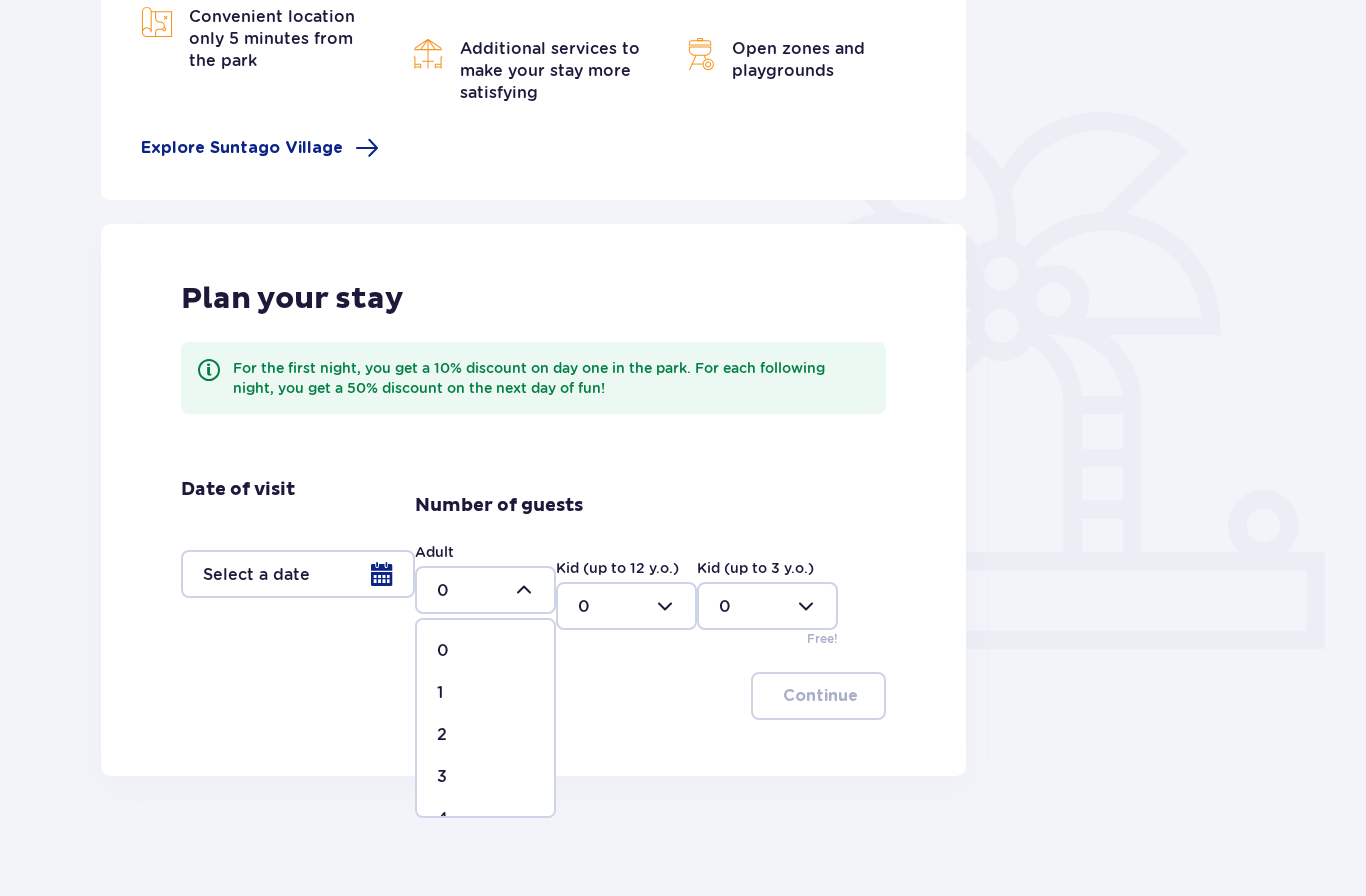click on "2" at bounding box center (485, 735) 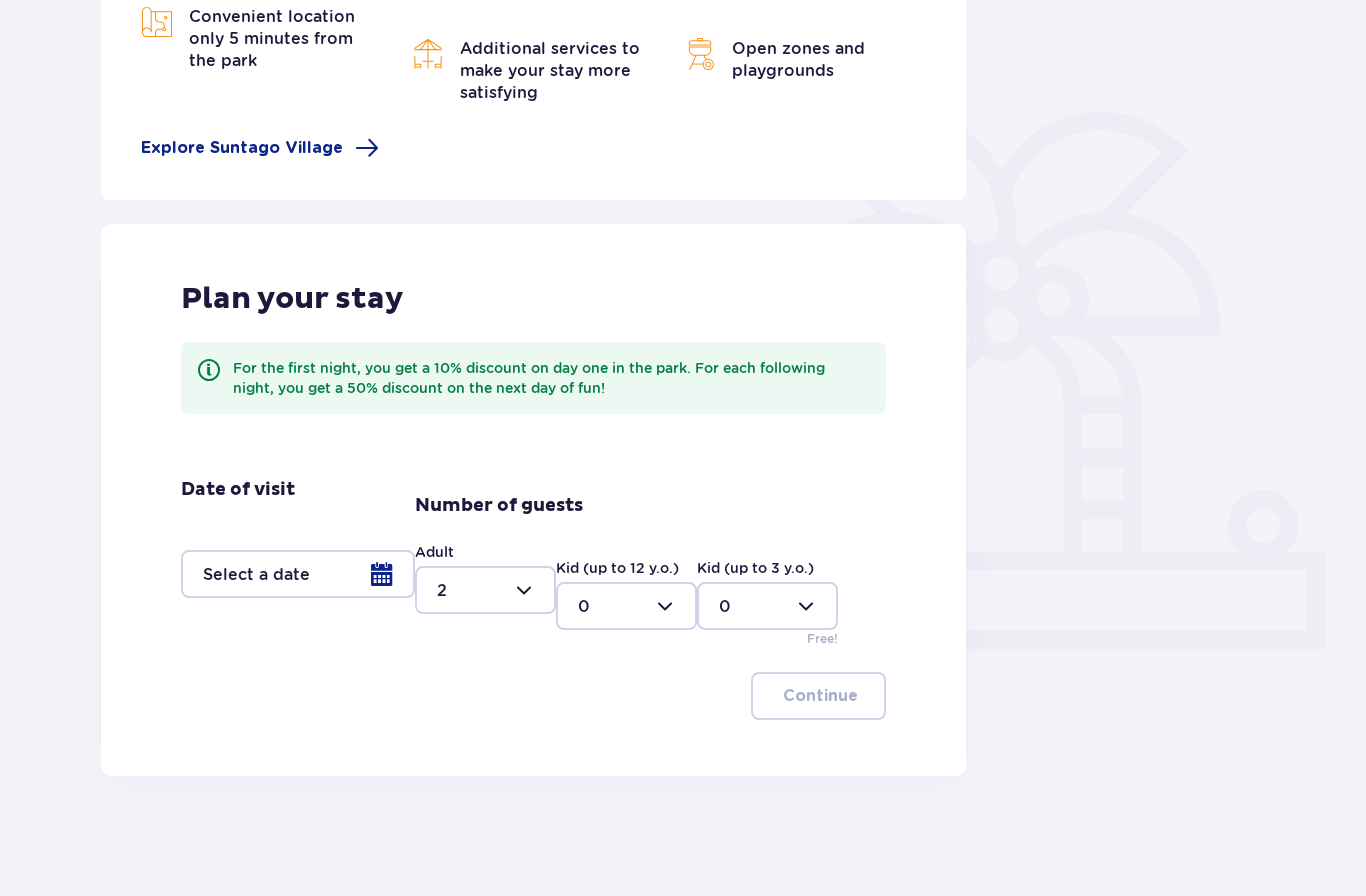 click at bounding box center [626, 606] 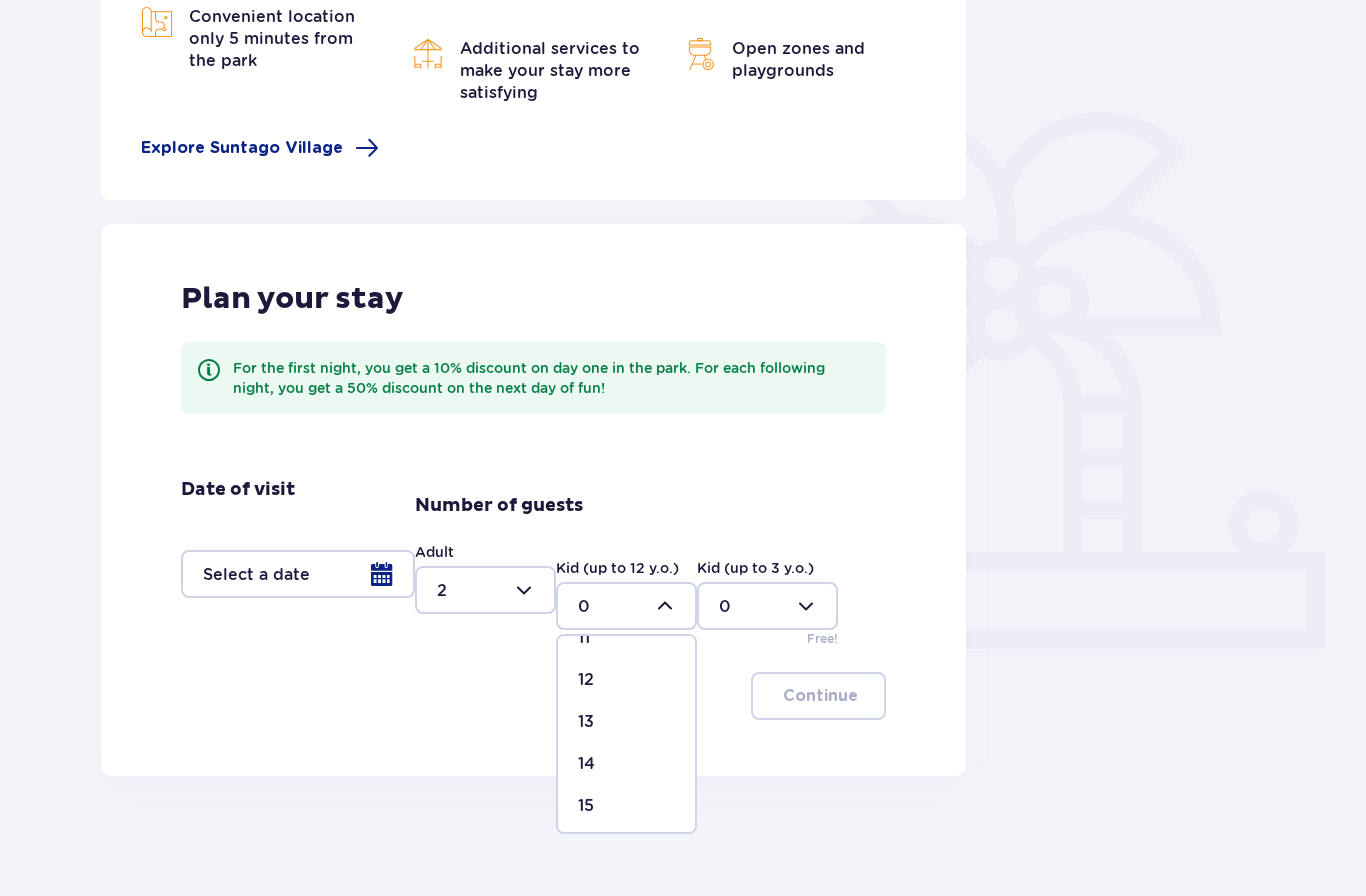 scroll, scrollTop: 495, scrollLeft: 0, axis: vertical 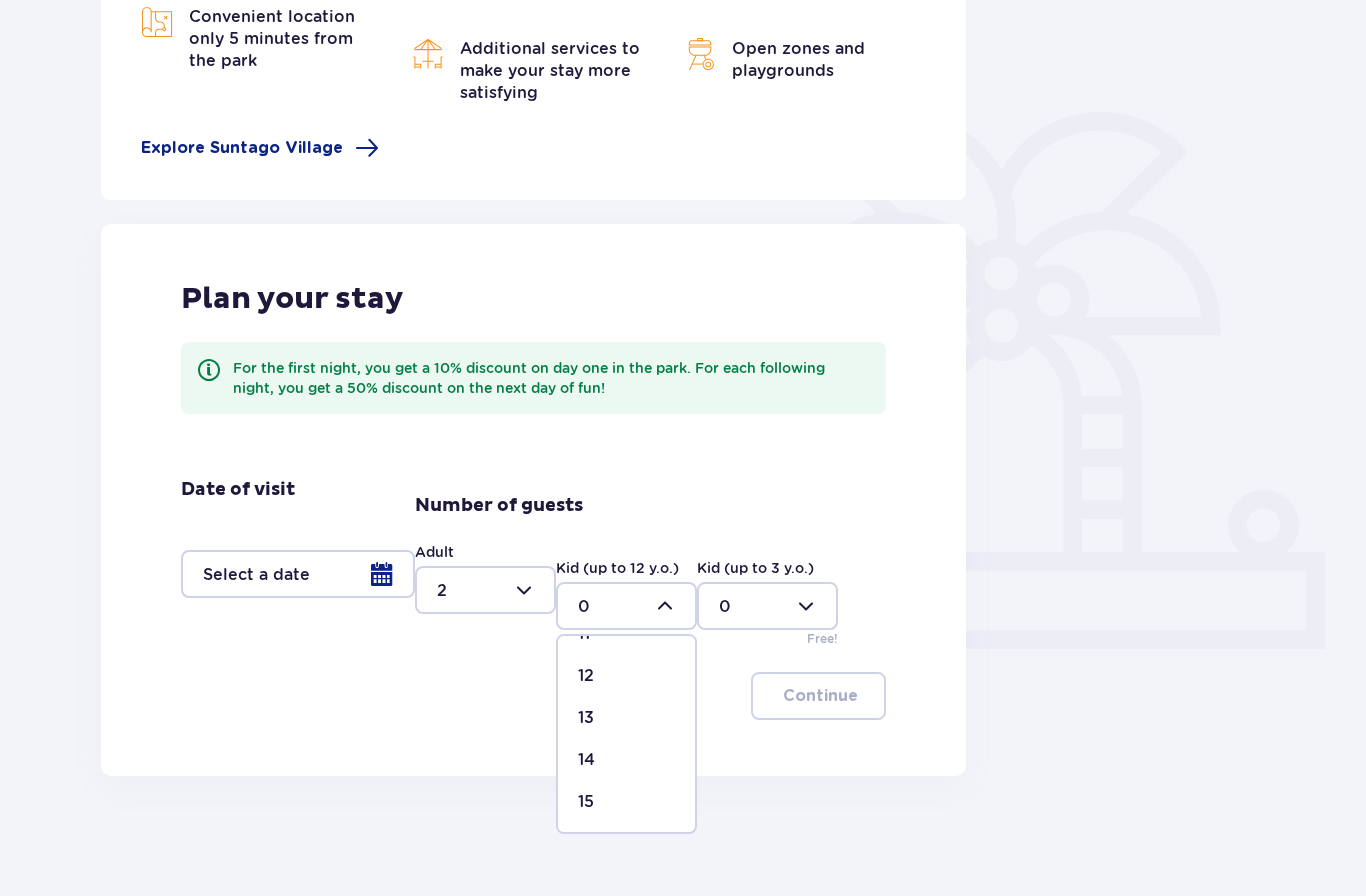 click on "15" at bounding box center [626, 802] 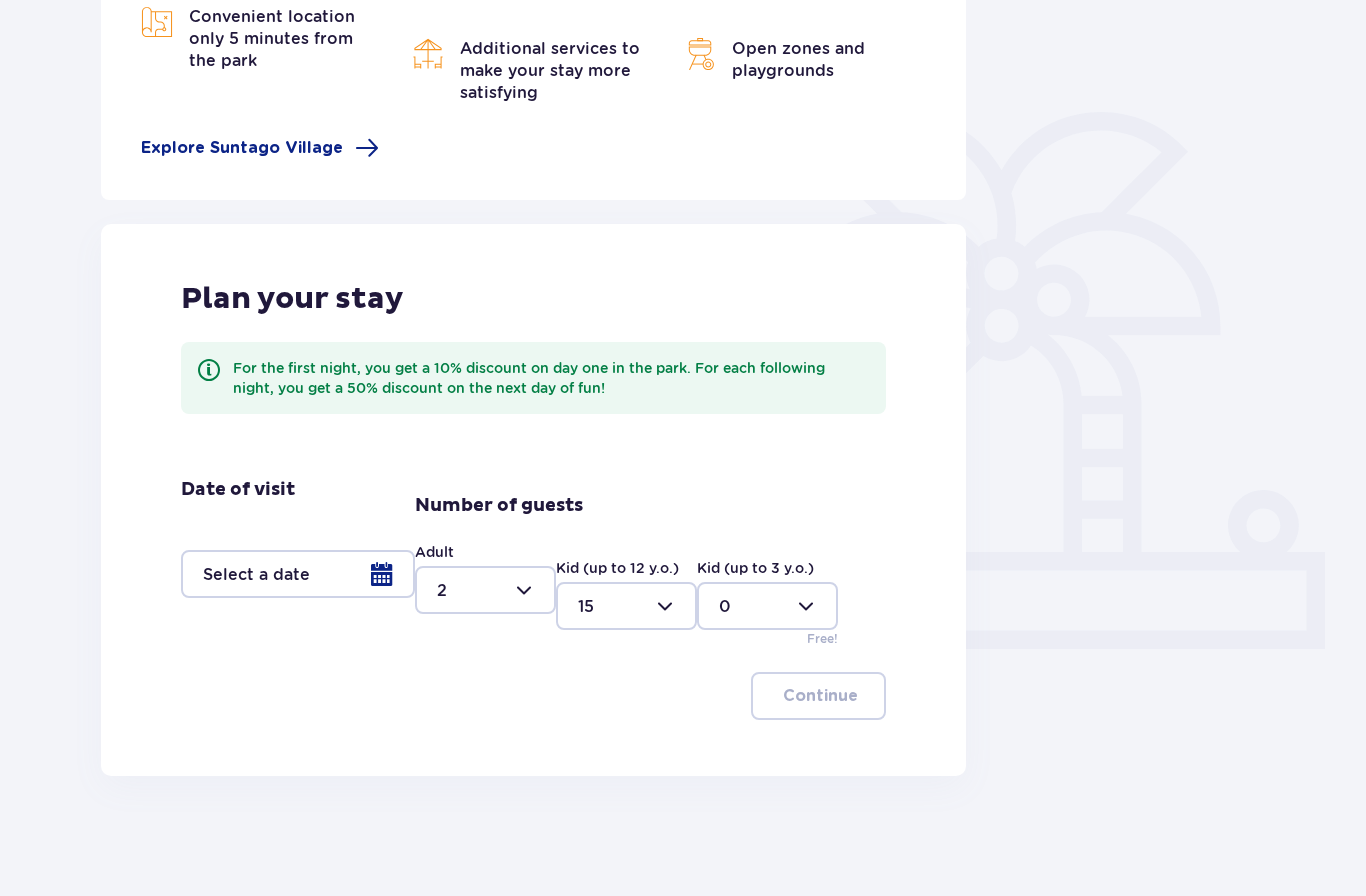 click at bounding box center [626, 606] 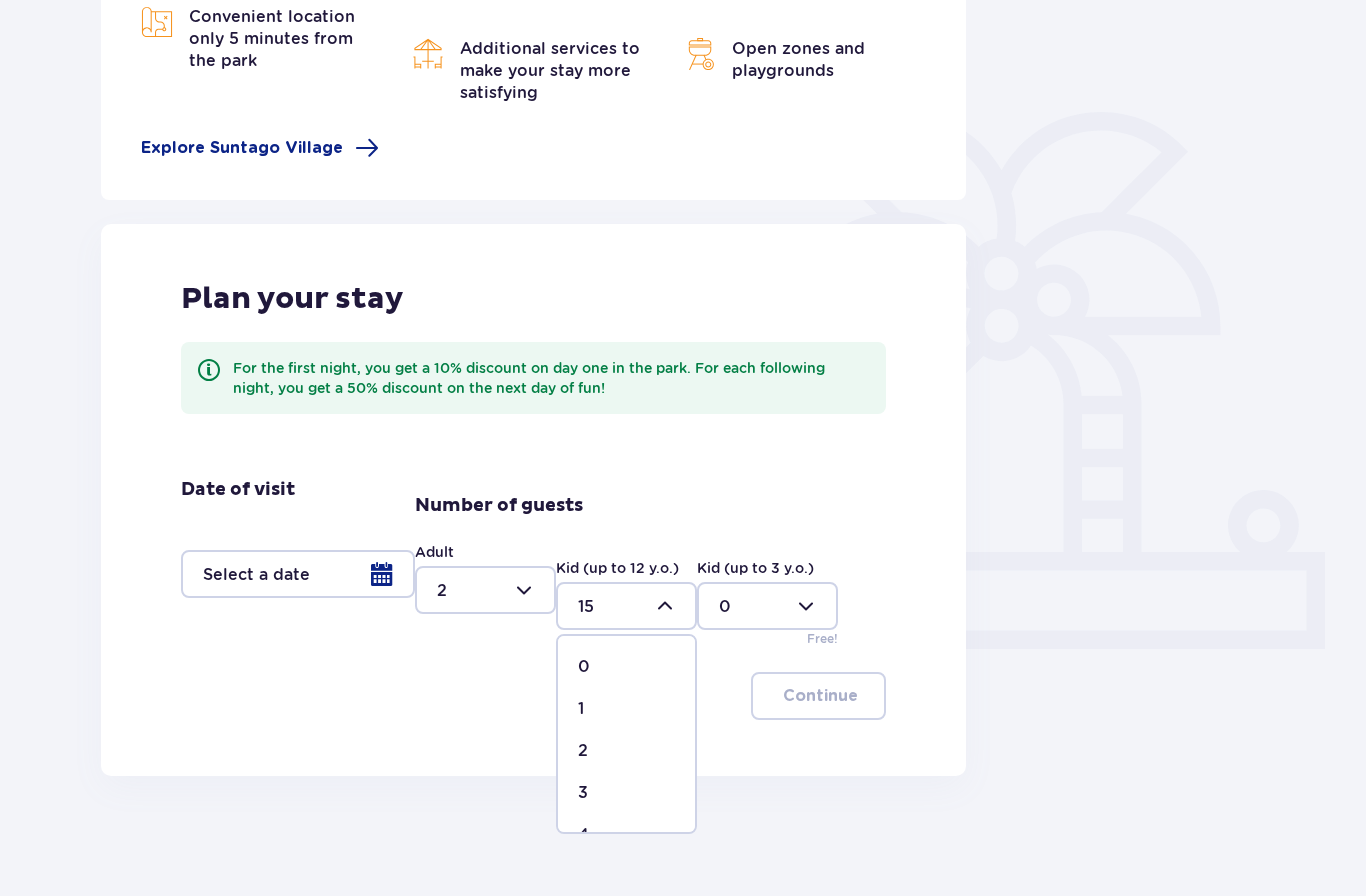 click on "2" at bounding box center (626, 751) 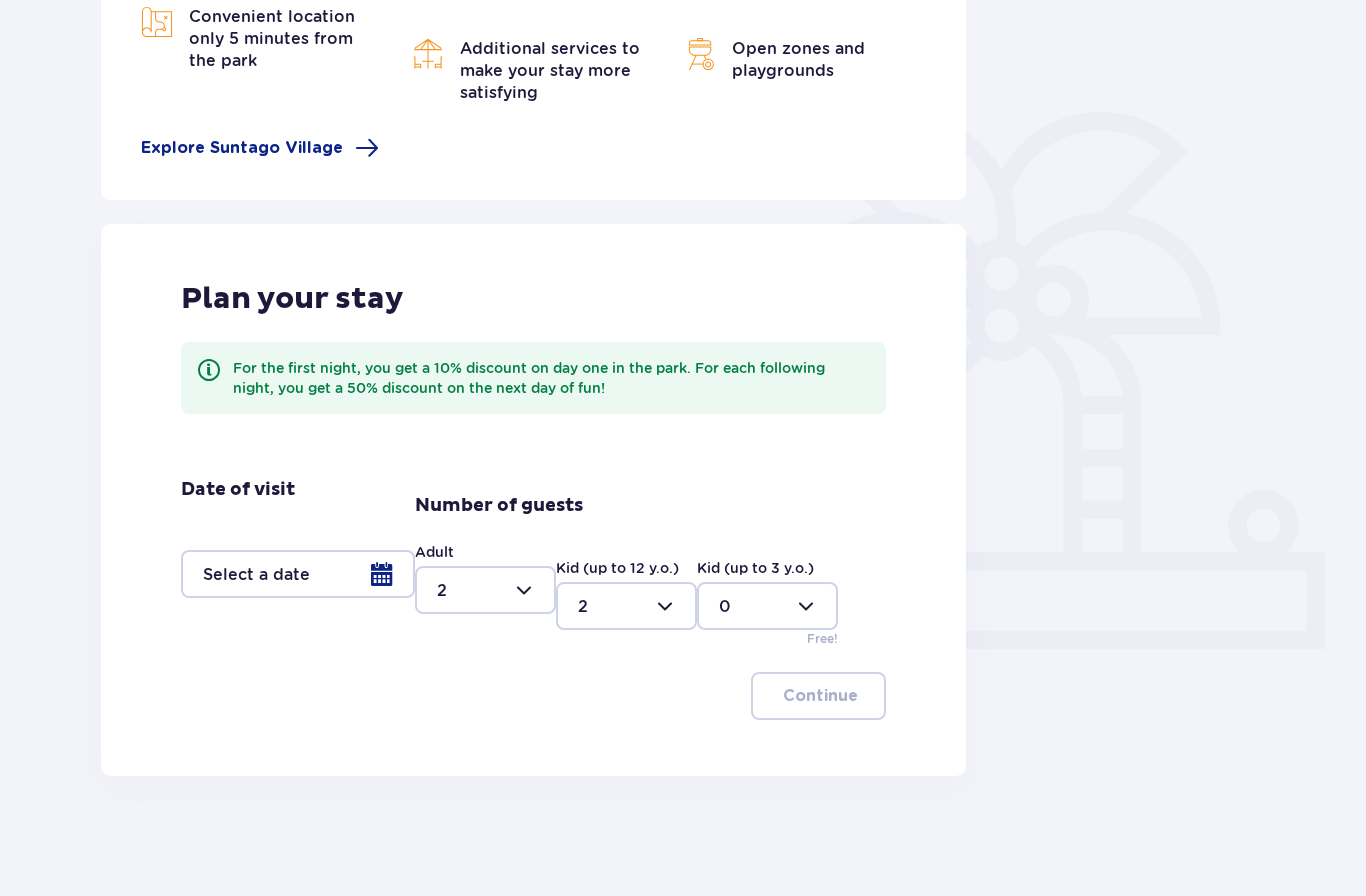 click at bounding box center [626, 606] 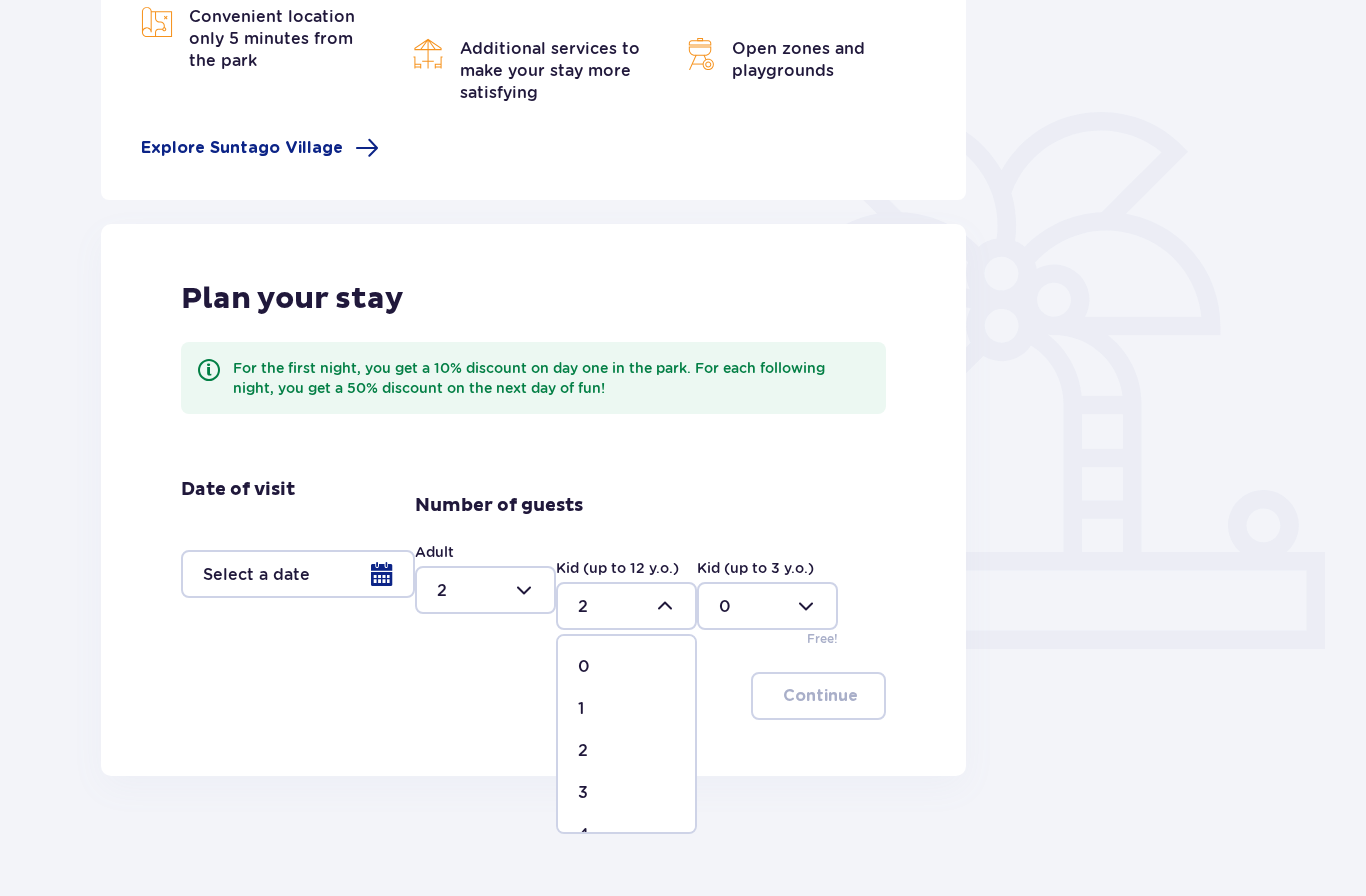 click on "1" at bounding box center [626, 709] 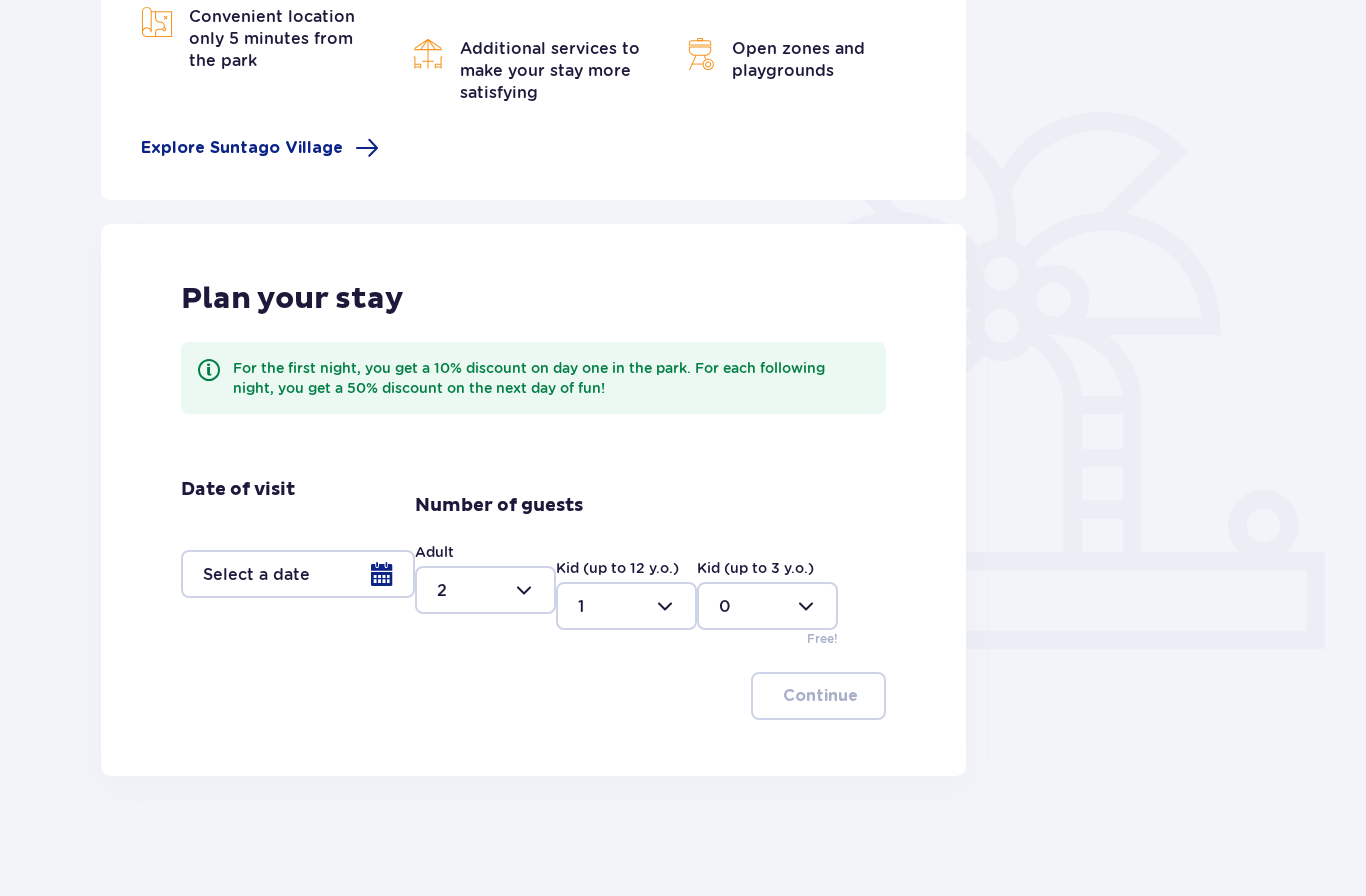 click at bounding box center (485, 590) 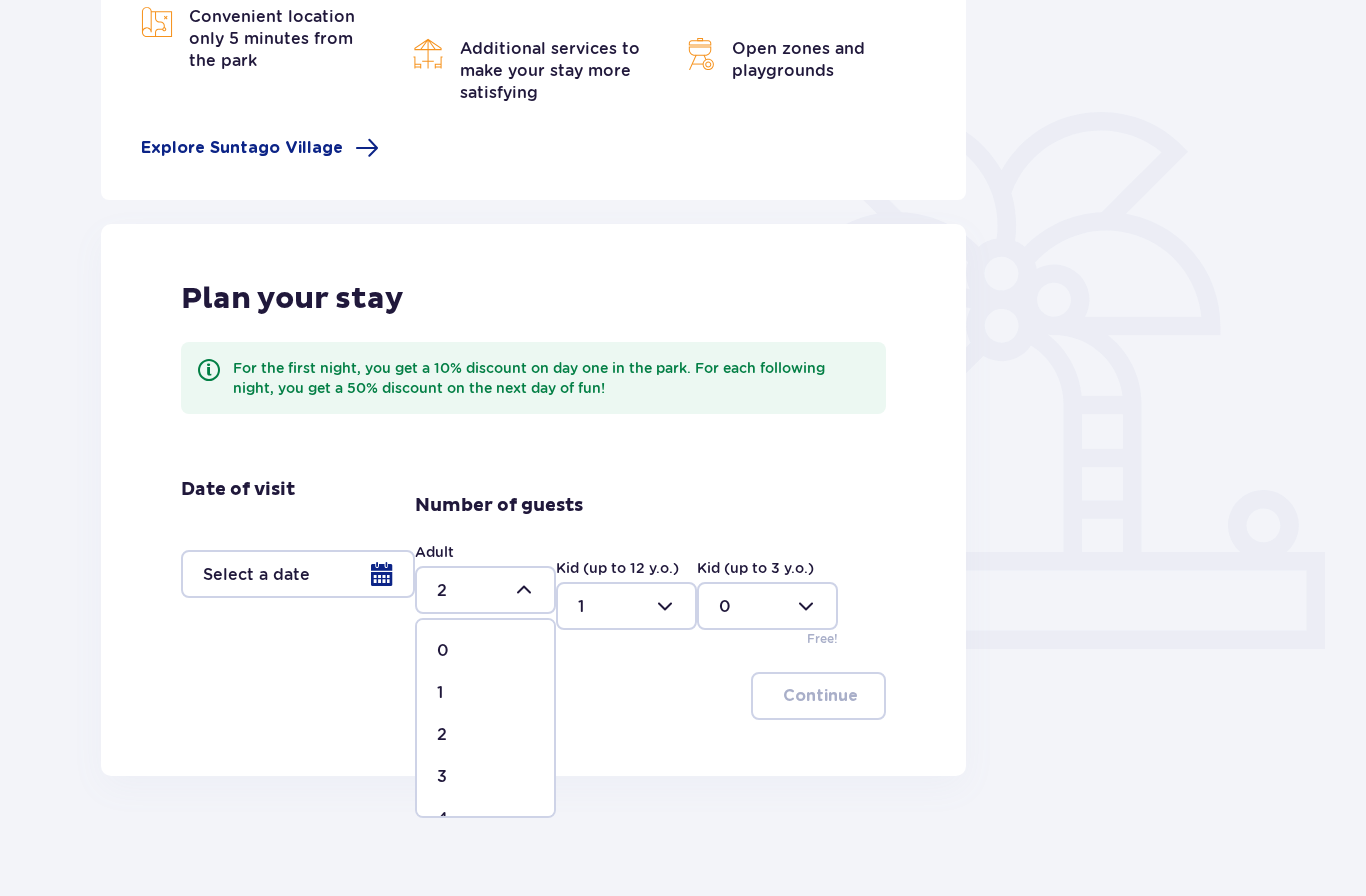 click on "3" at bounding box center (442, 777) 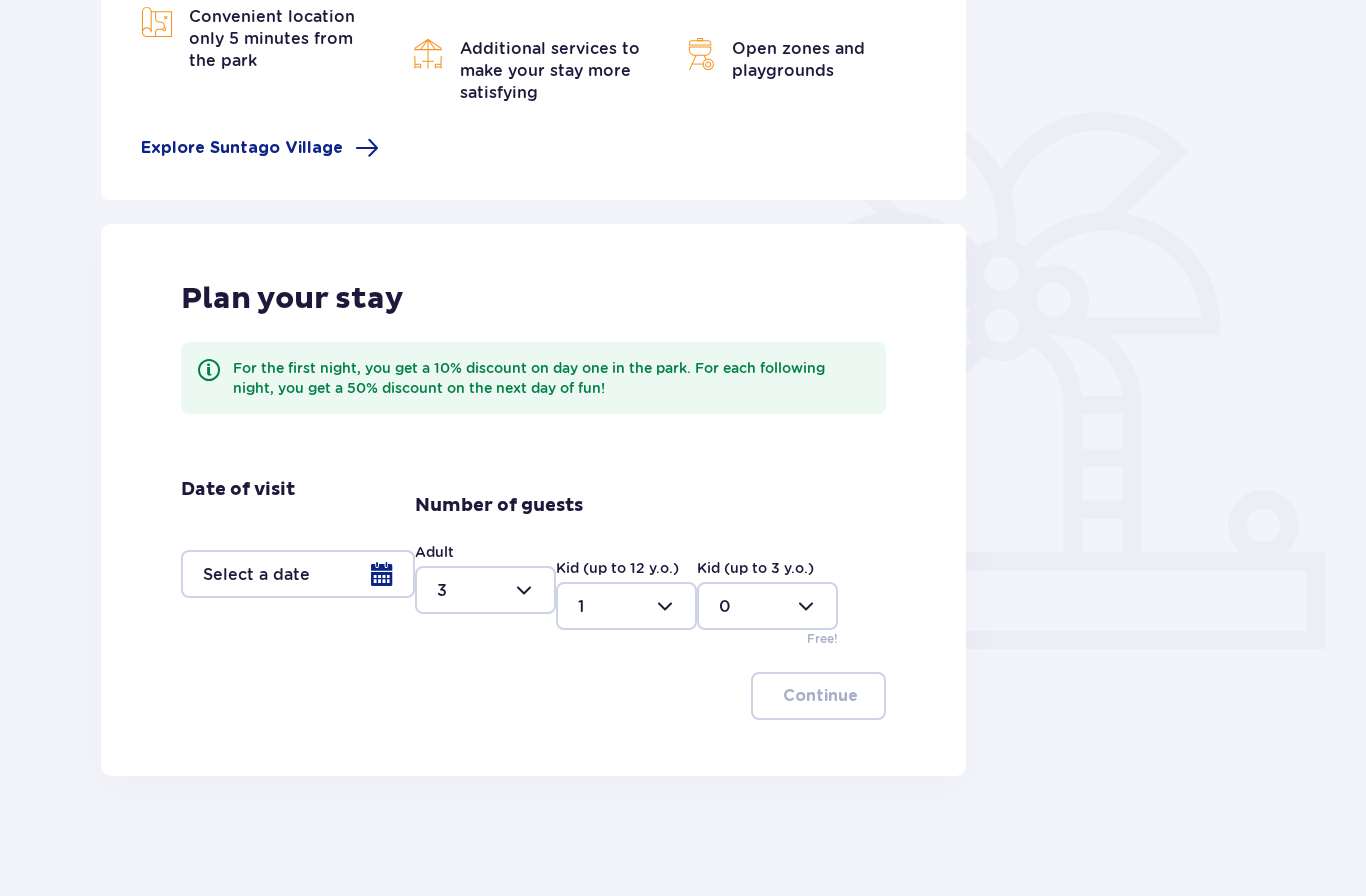 click at bounding box center (626, 606) 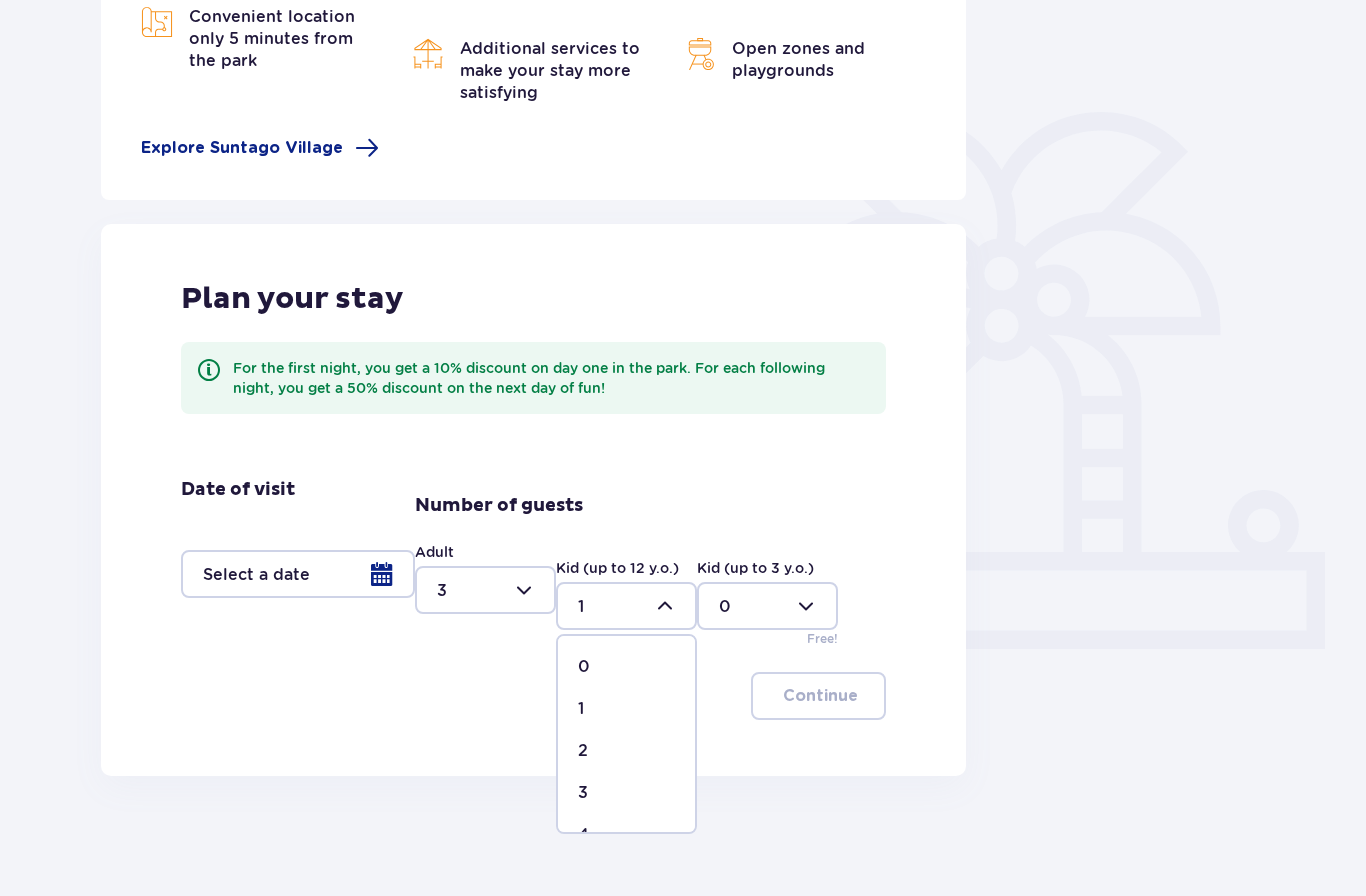 scroll, scrollTop: 0, scrollLeft: 0, axis: both 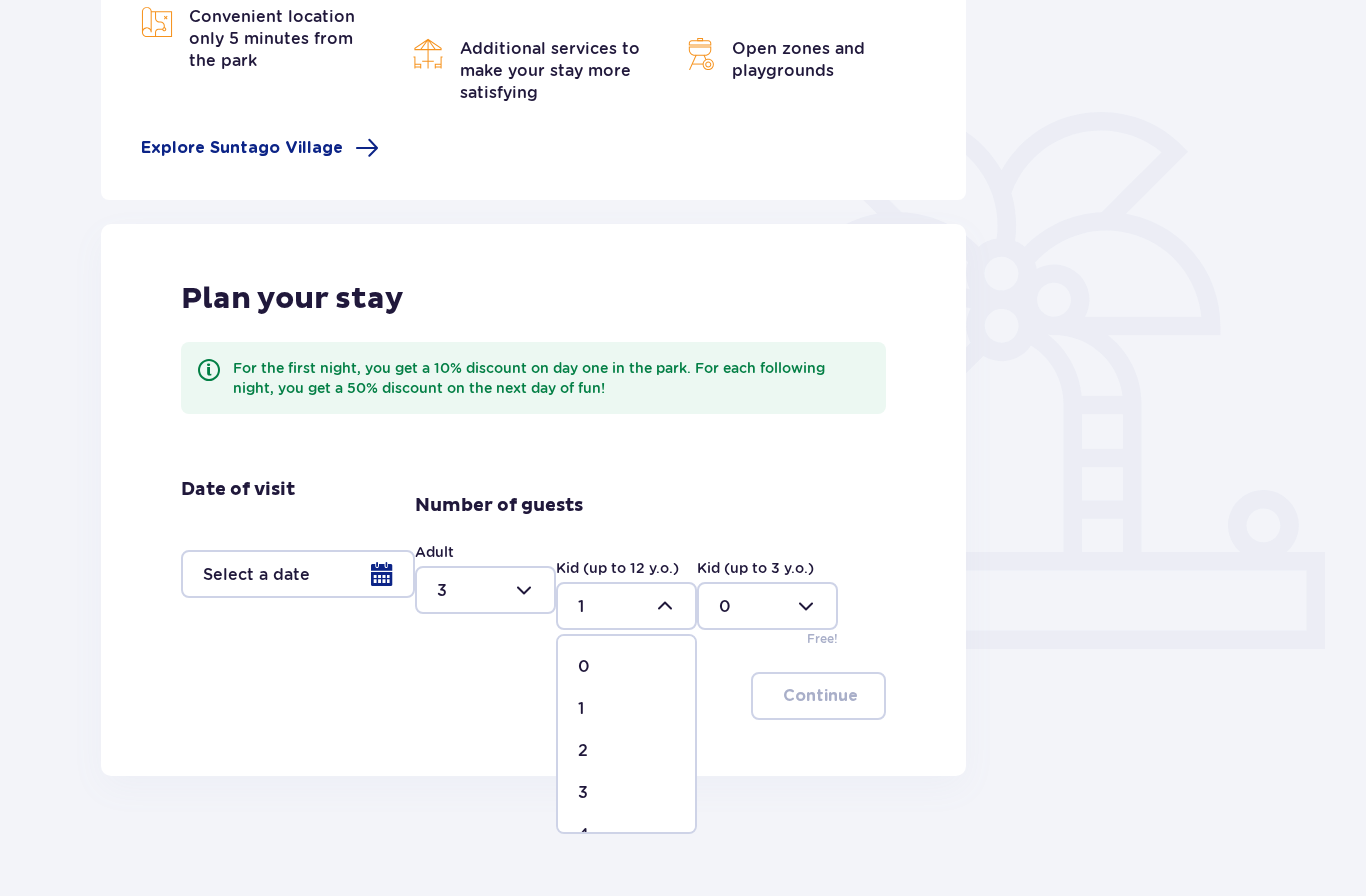click on "Plan your stay For the first night, you get a 10% discount on day one in the park. For each following night, you get a 50% discount on the next day of fun! Date of visit Number of guests Adult   3 Kid (up to 12 y.o.)   1 Kid (up to 3 y.o.)   0 Free! Continue" at bounding box center (533, 500) 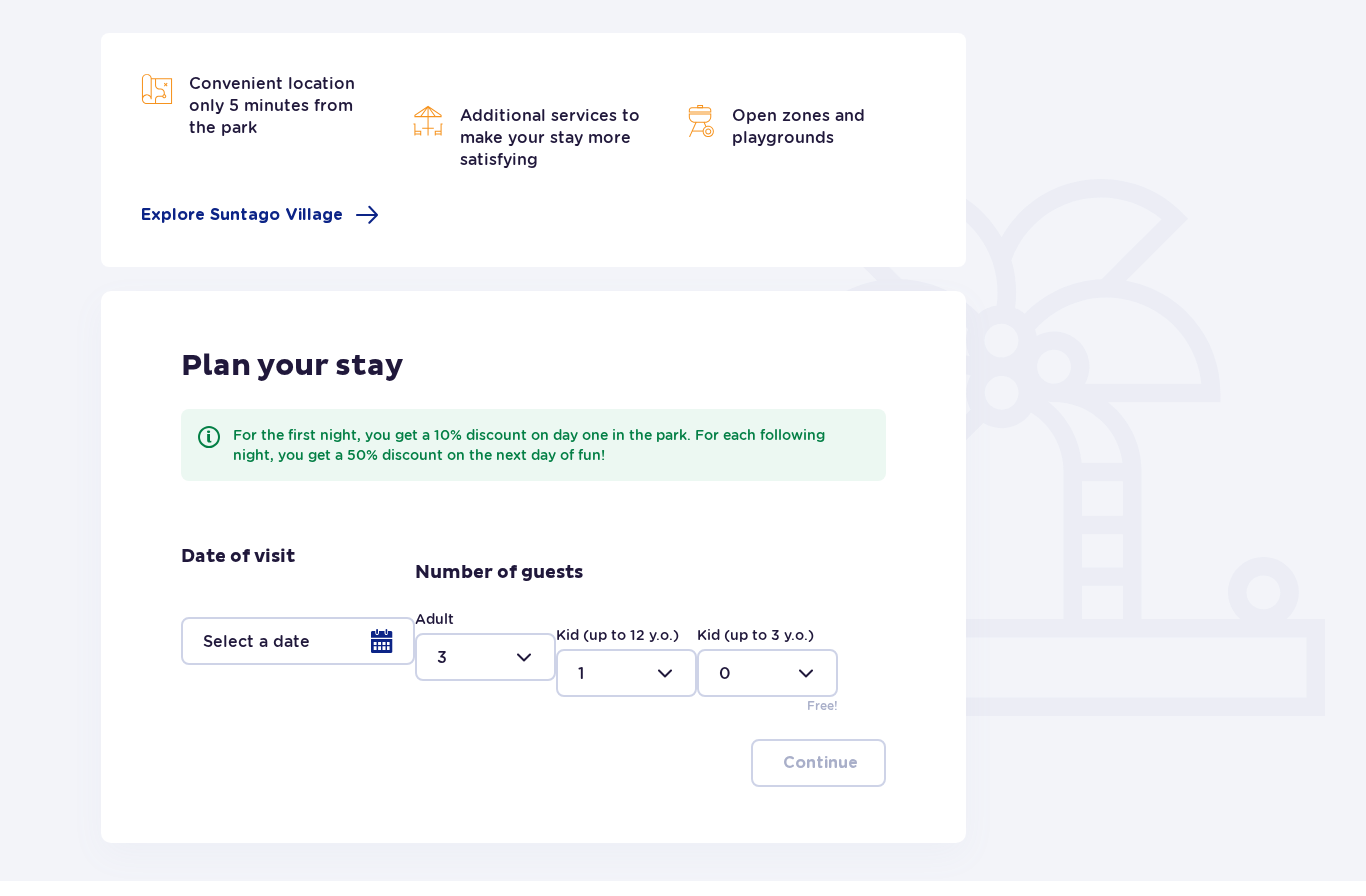 scroll, scrollTop: 312, scrollLeft: 0, axis: vertical 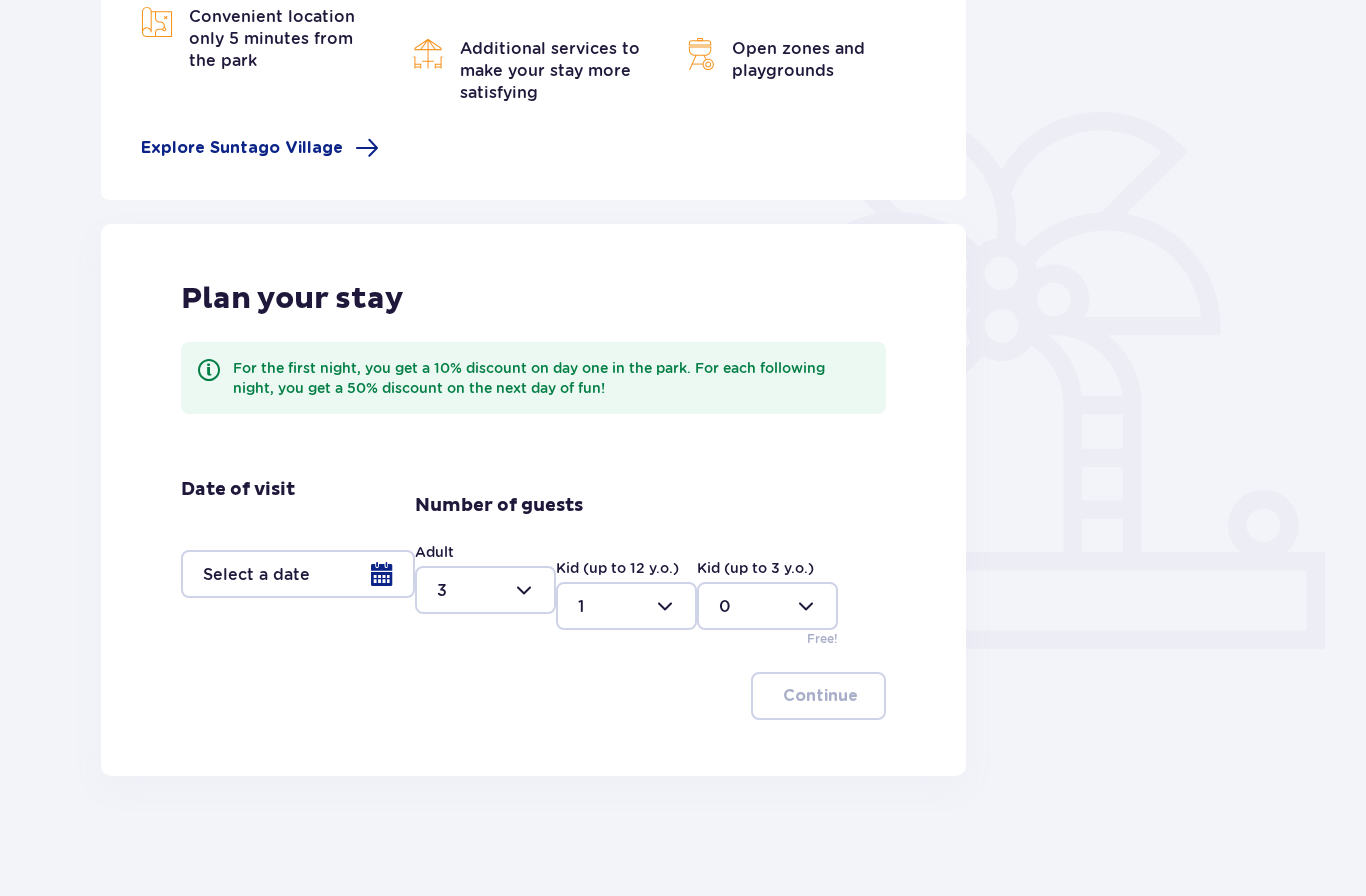 click at bounding box center (298, 574) 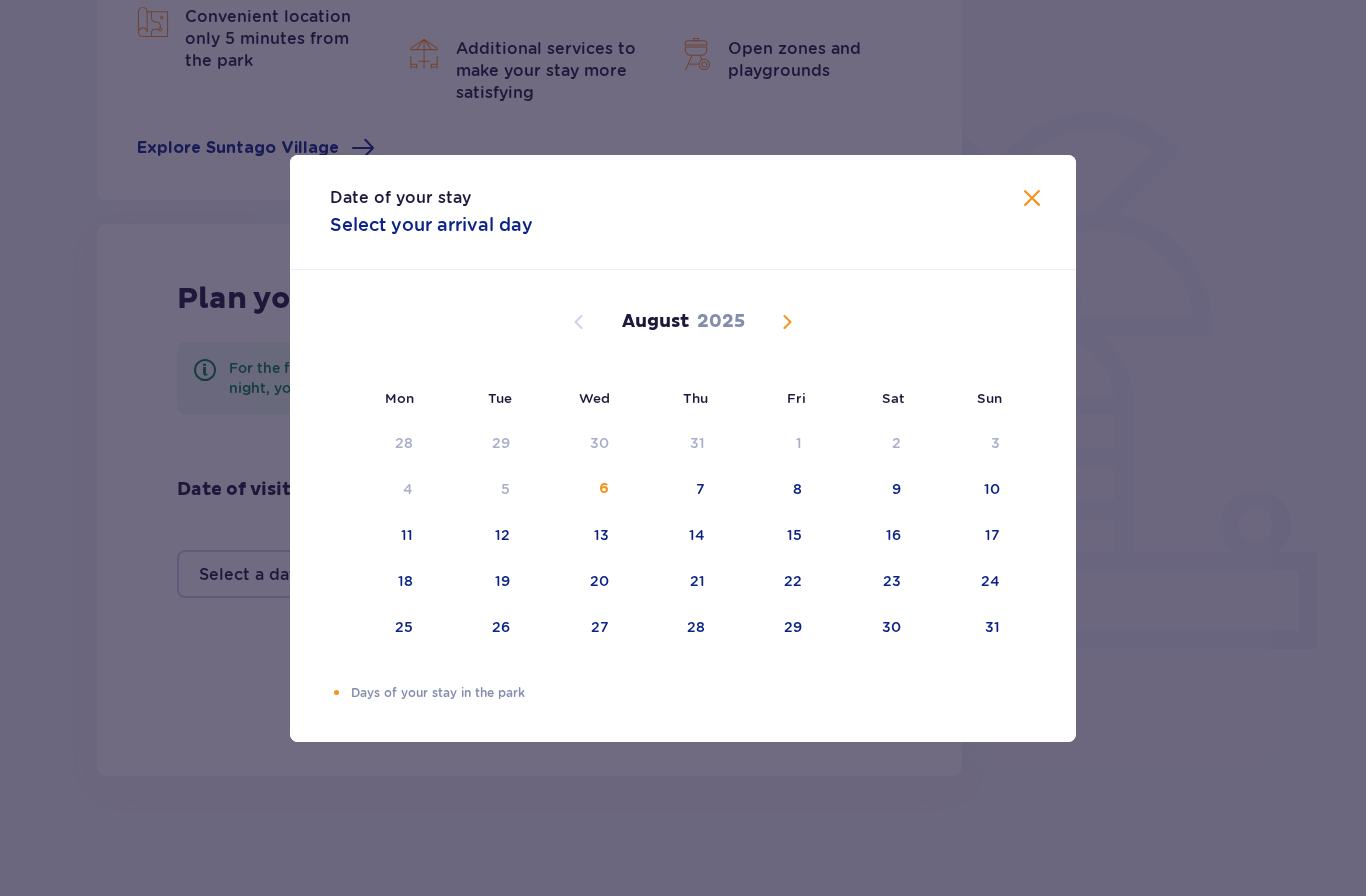 click on "12" at bounding box center (475, 536) 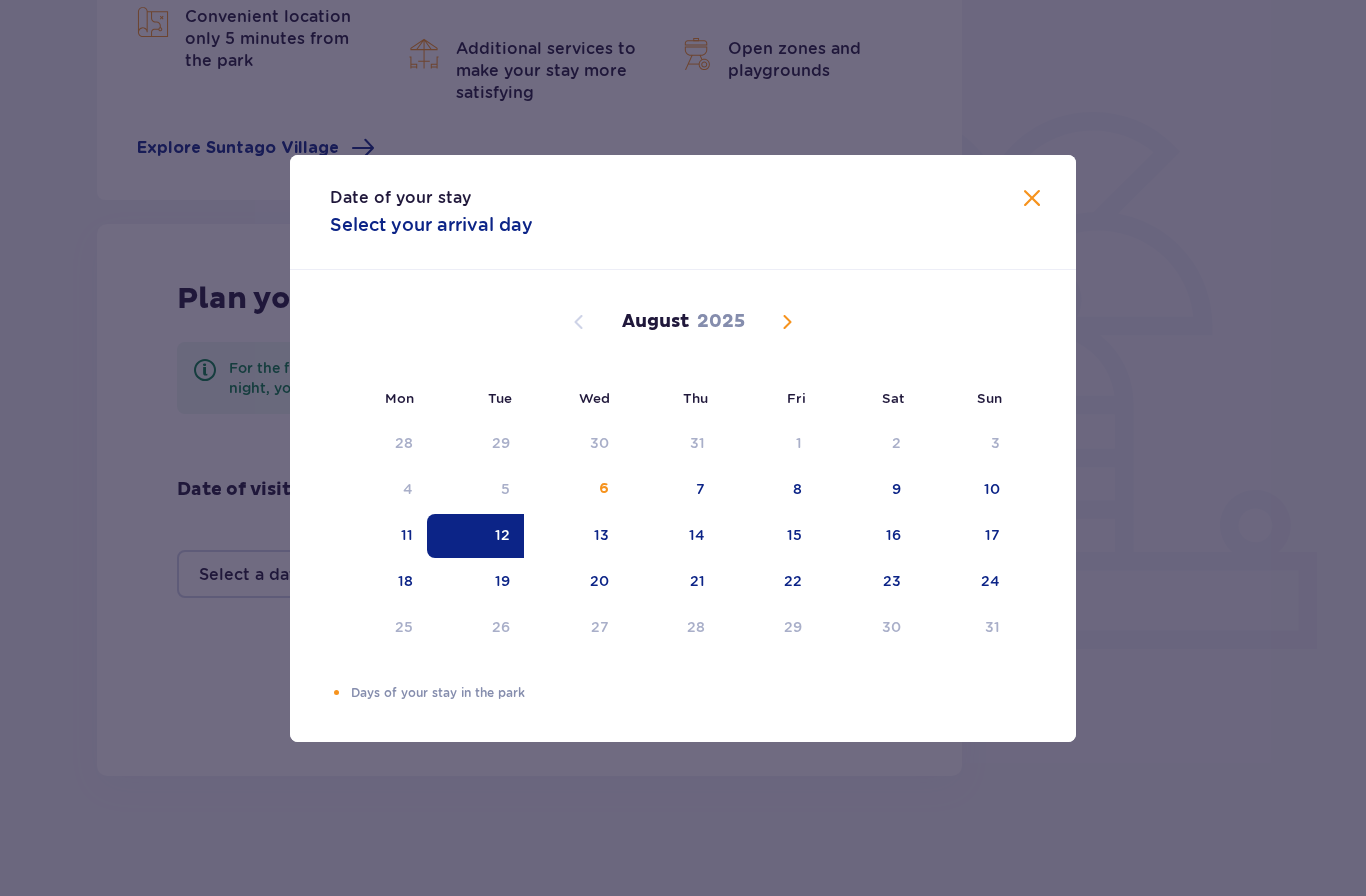 click on "7" at bounding box center (671, 490) 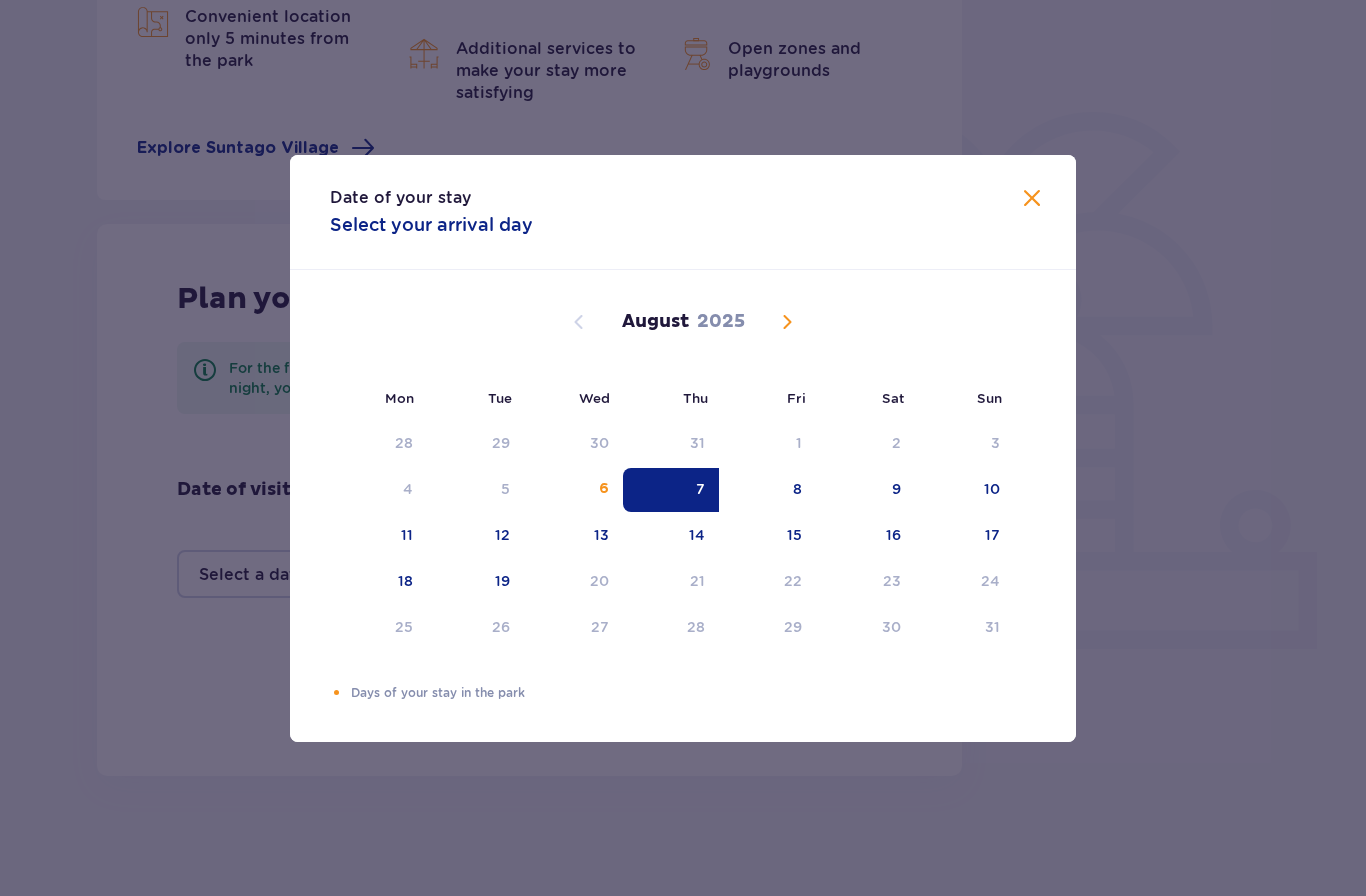 click on "6" at bounding box center [573, 490] 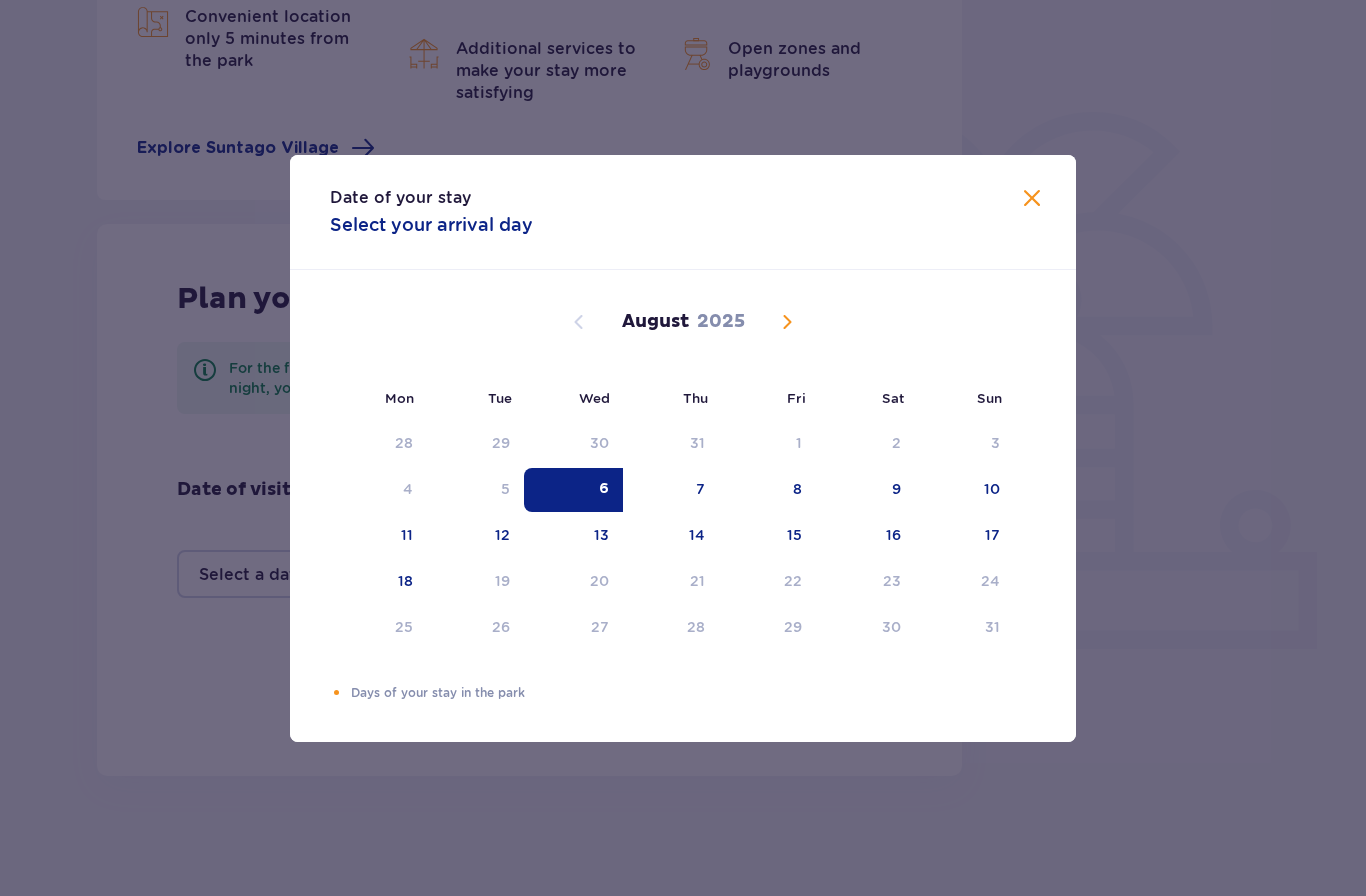 click on "Date of your stay Select your arrival day Mon Tue Wed Thu Fri Sat Sun July 2025 30 1 2 3 4 5 6 7 8 9 10 11 12 13 14 15 16 17 18 19 20 21 22 23 24 25 26 27 28 29 30 31 1 2 3 August 2025 28 29 30 31 1 2 3 4 5 6 7 8 9 10 11 12 13 14 15 16 17 18 19 20 21 22 23 24 25 26 27 28 29 30 31 September 2025 1 2 3 4 5 6 7 8 9 10 11 12 13 14 15 16 17 18 19 20 21 22 23 24 25 26 27 28 29 30 1 2 3 4 5 Days of your stay in the park" at bounding box center [683, 448] 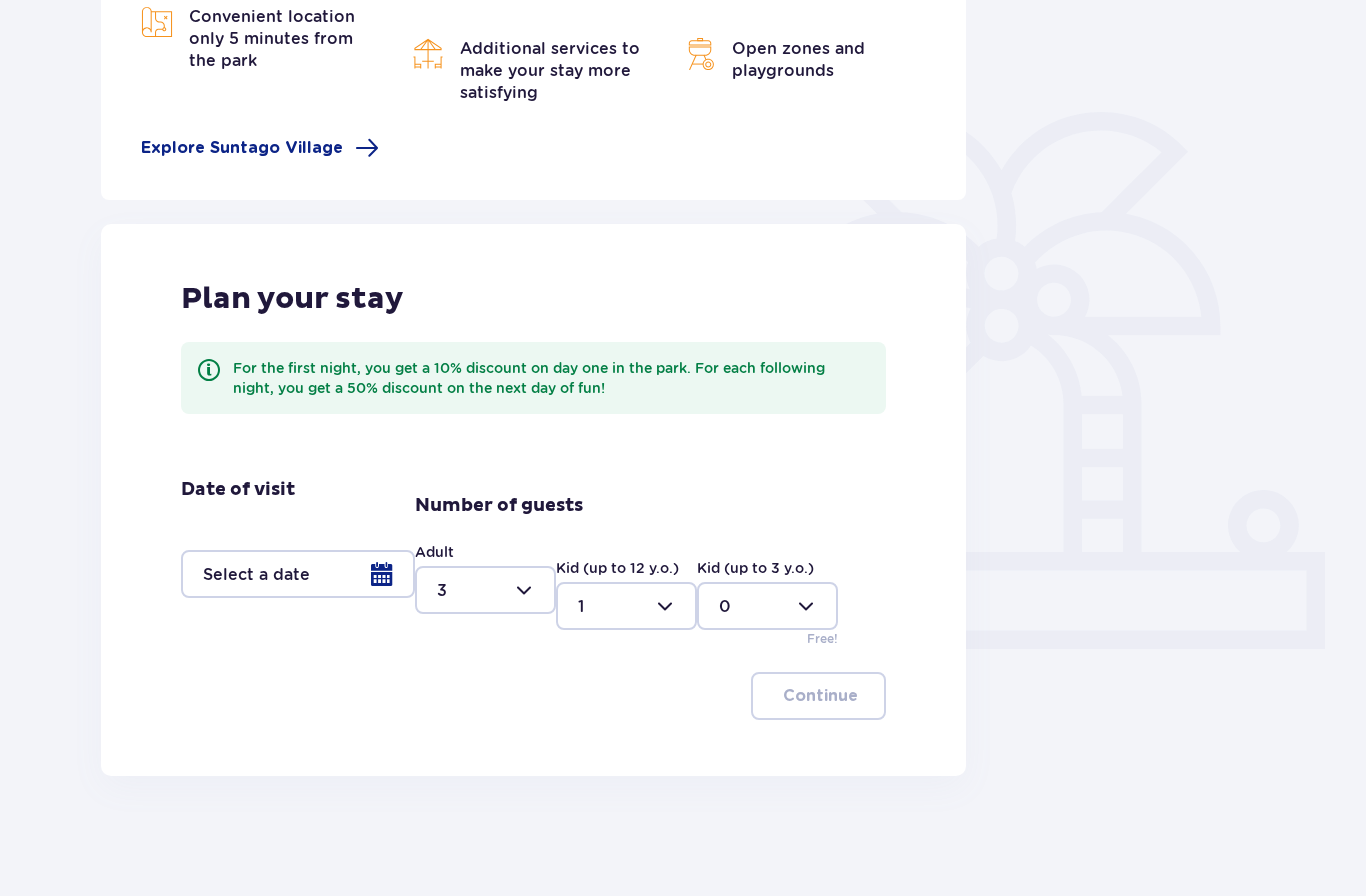 click at bounding box center [298, 574] 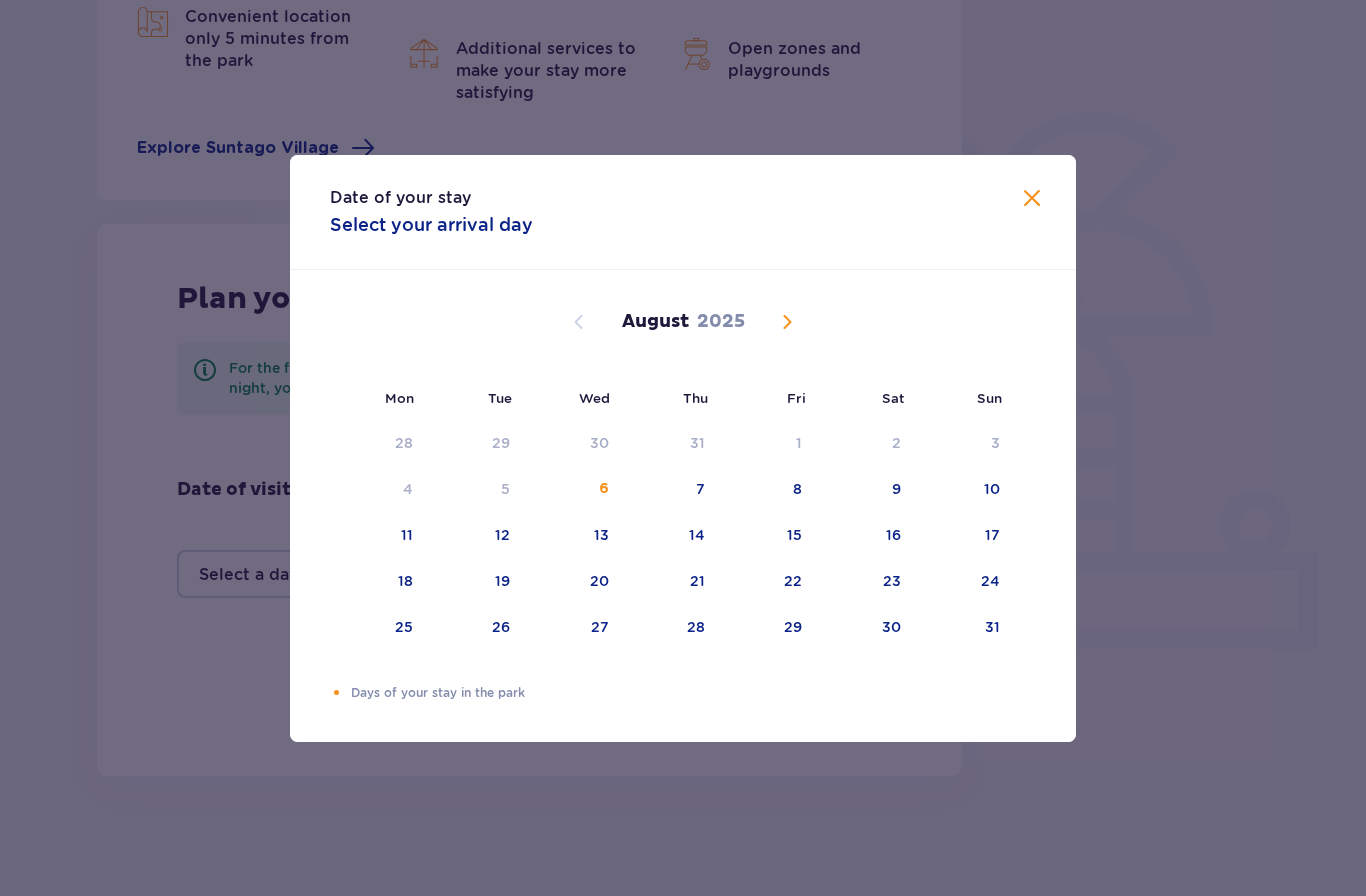 click at bounding box center [787, 322] 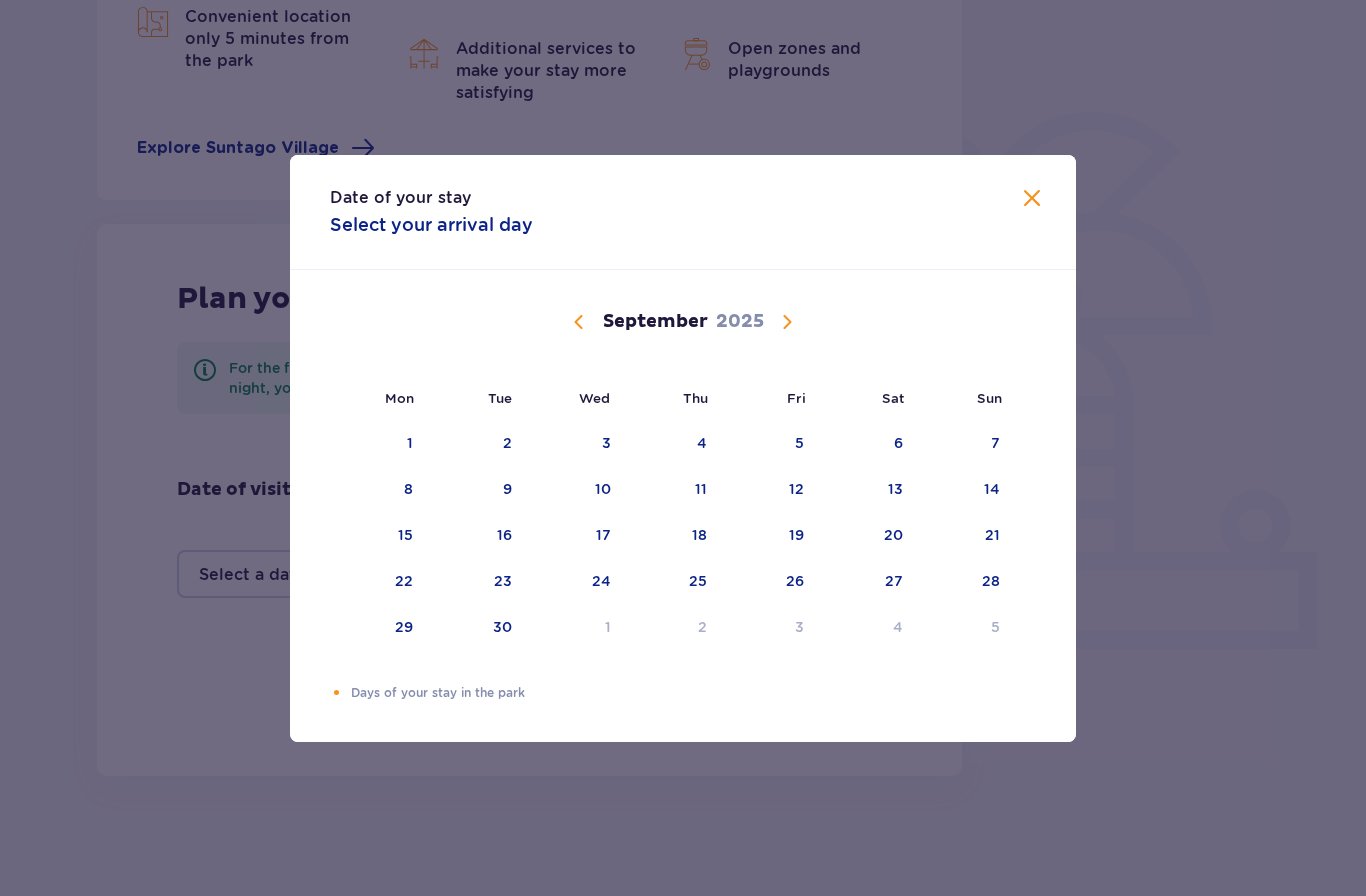 click at bounding box center [579, 322] 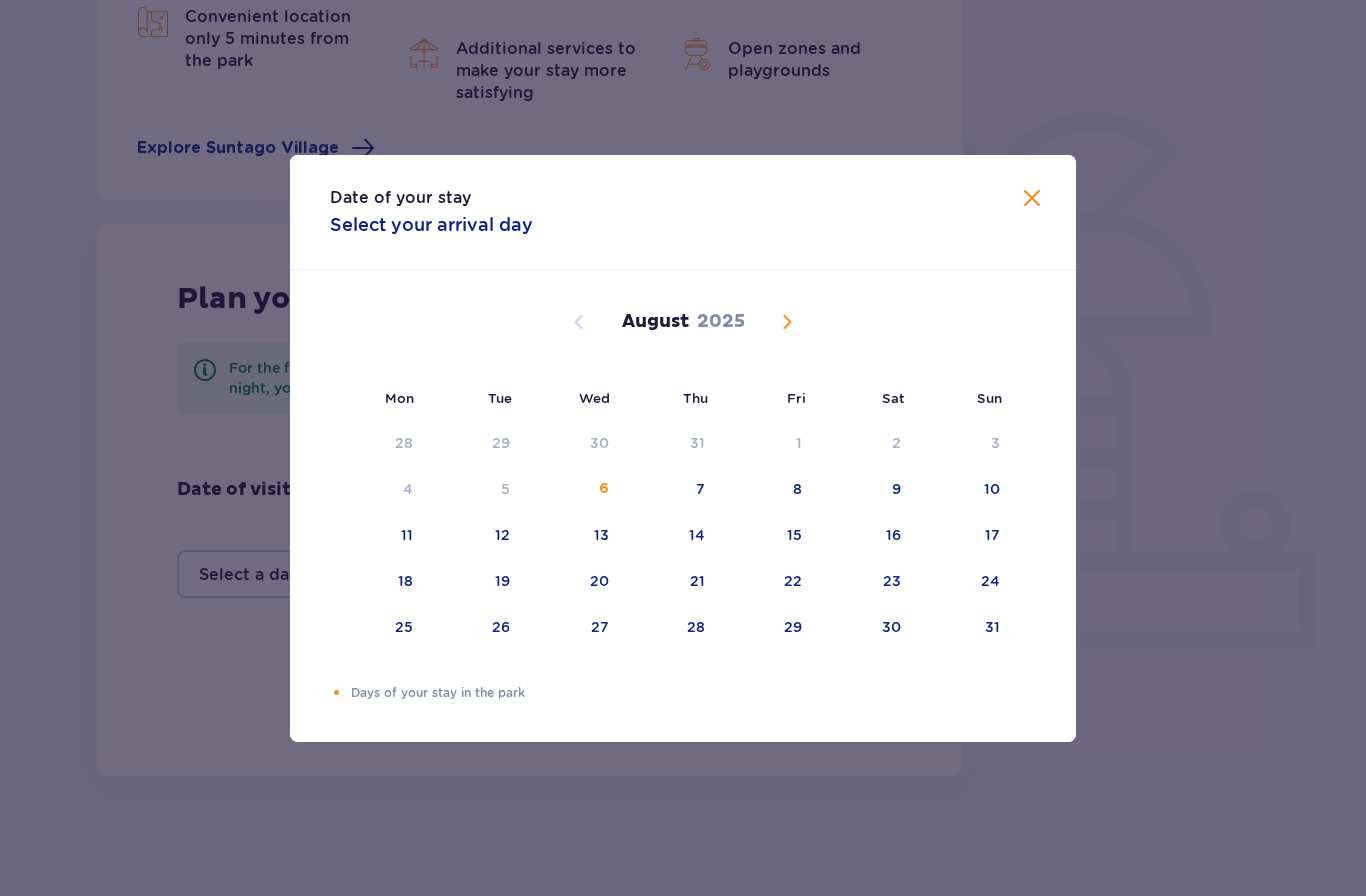 click on "11" at bounding box center [378, 536] 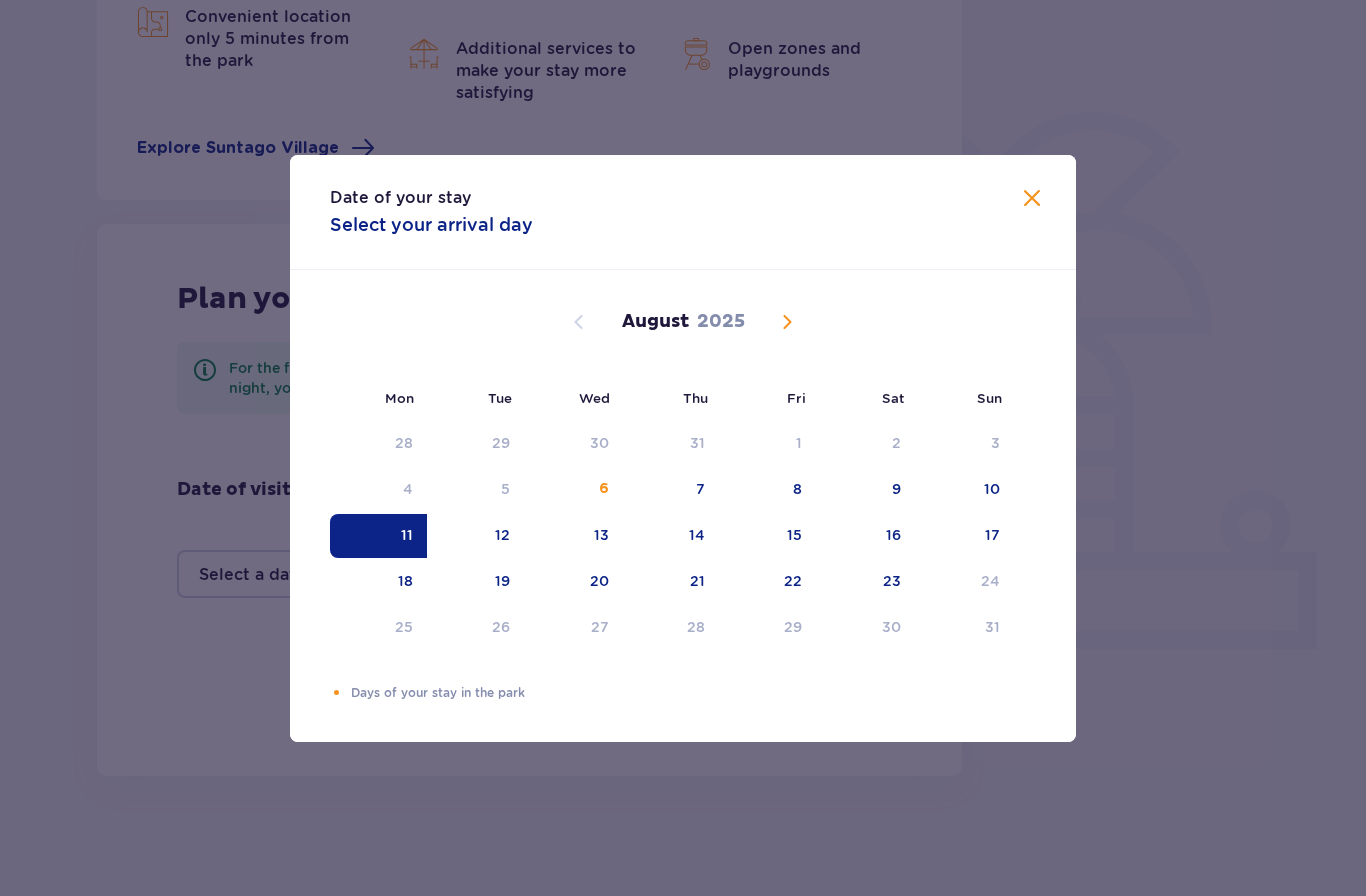 click on "11" at bounding box center (407, 535) 